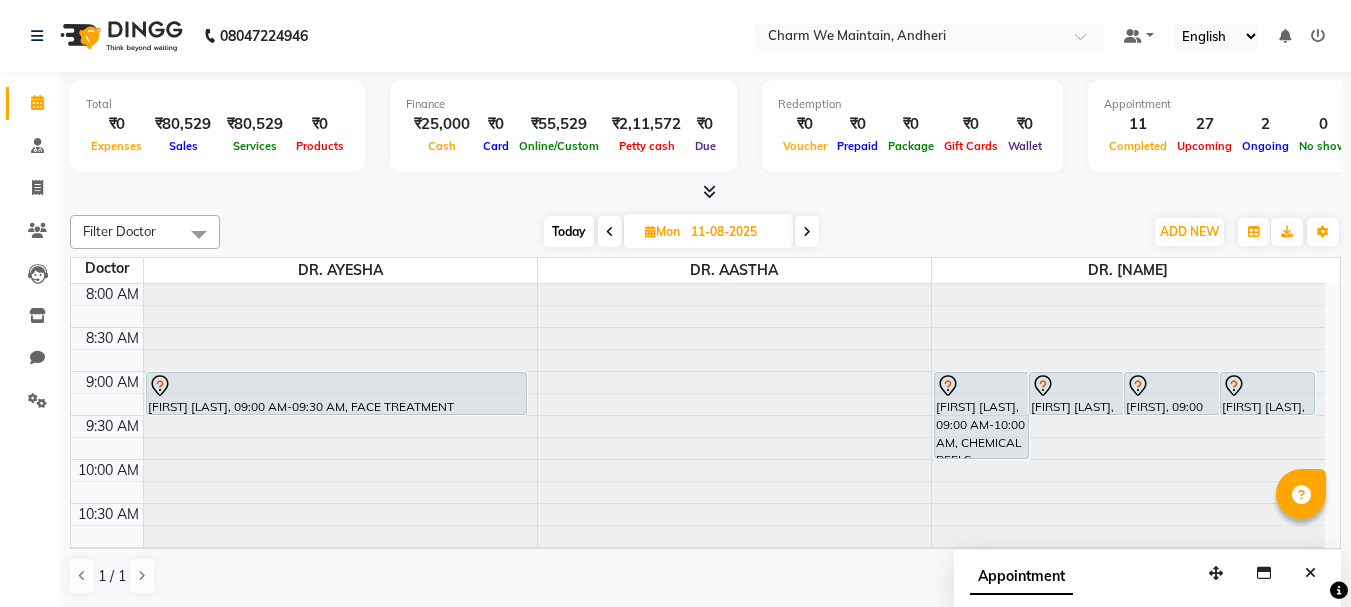 scroll, scrollTop: 0, scrollLeft: 0, axis: both 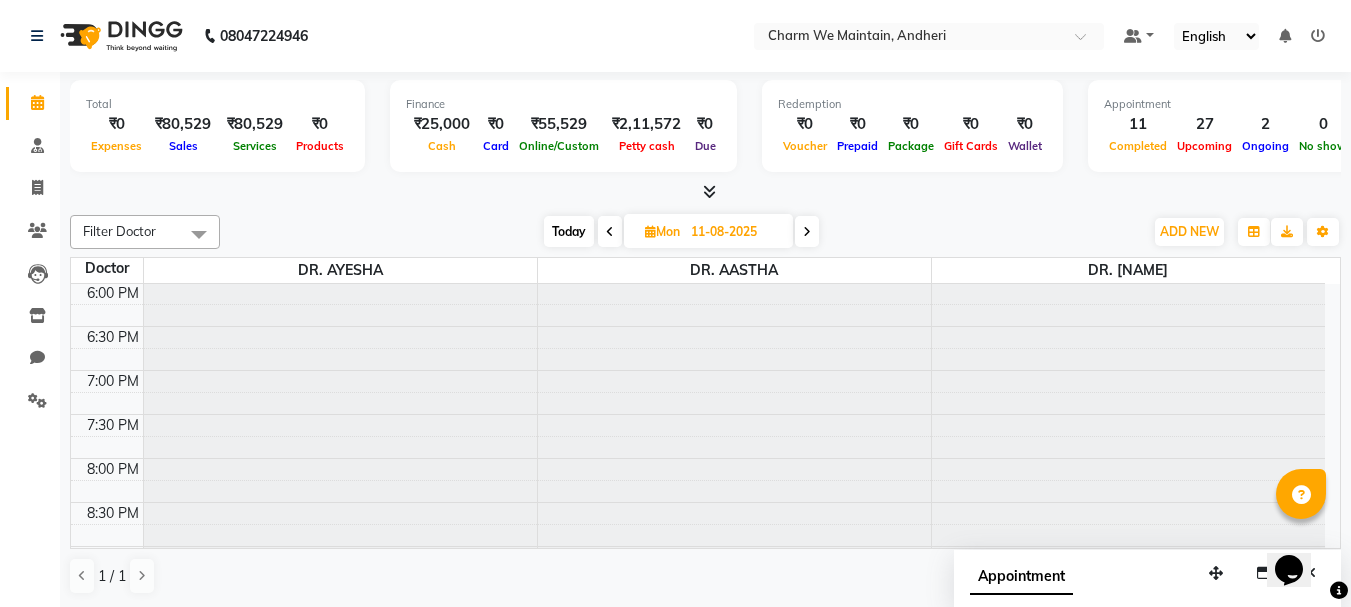 click at bounding box center [610, 232] 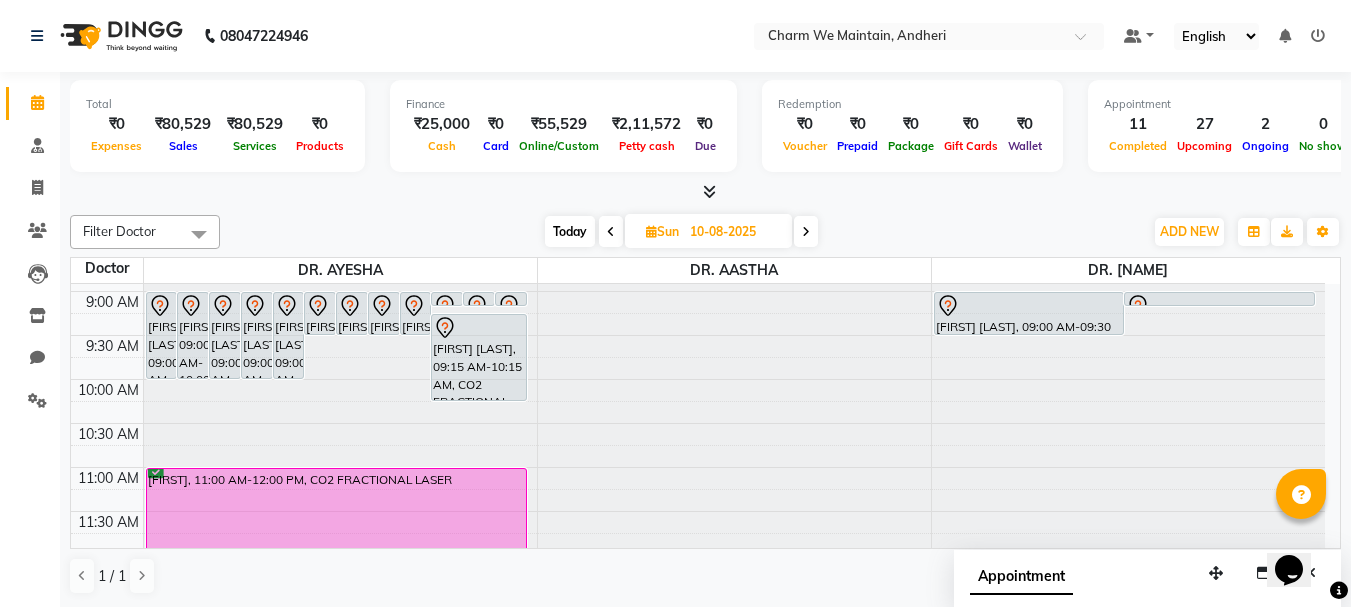 scroll, scrollTop: 0, scrollLeft: 0, axis: both 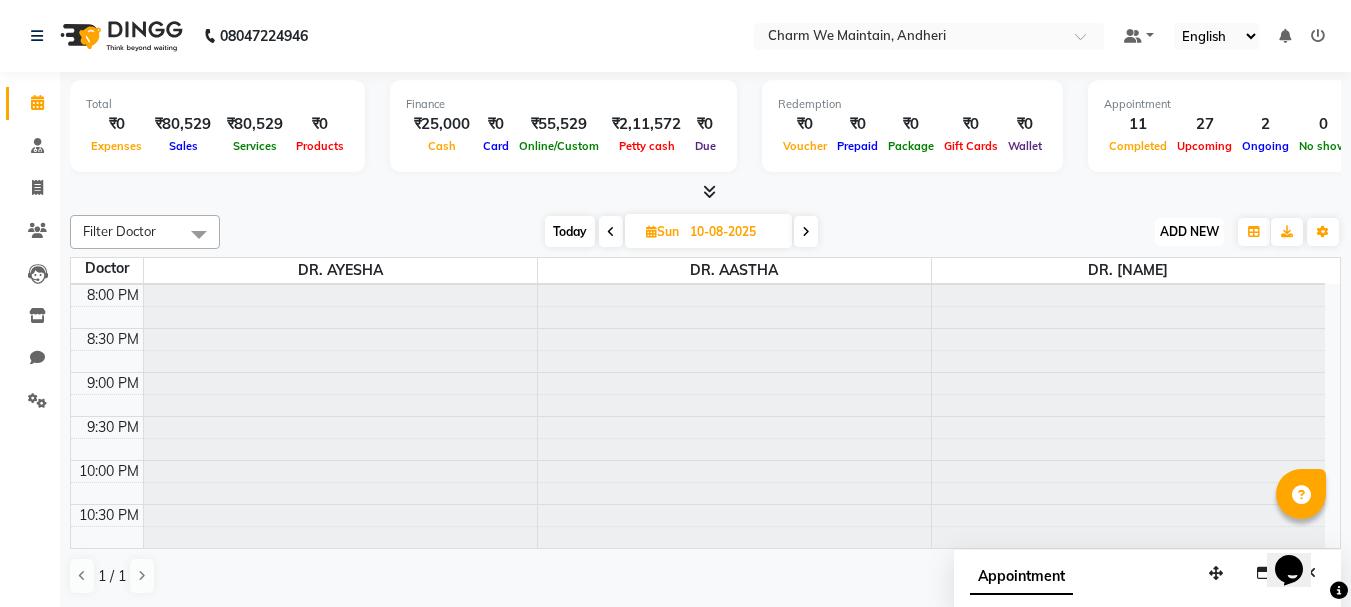 click on "ADD NEW Toggle Dropdown" at bounding box center (1189, 232) 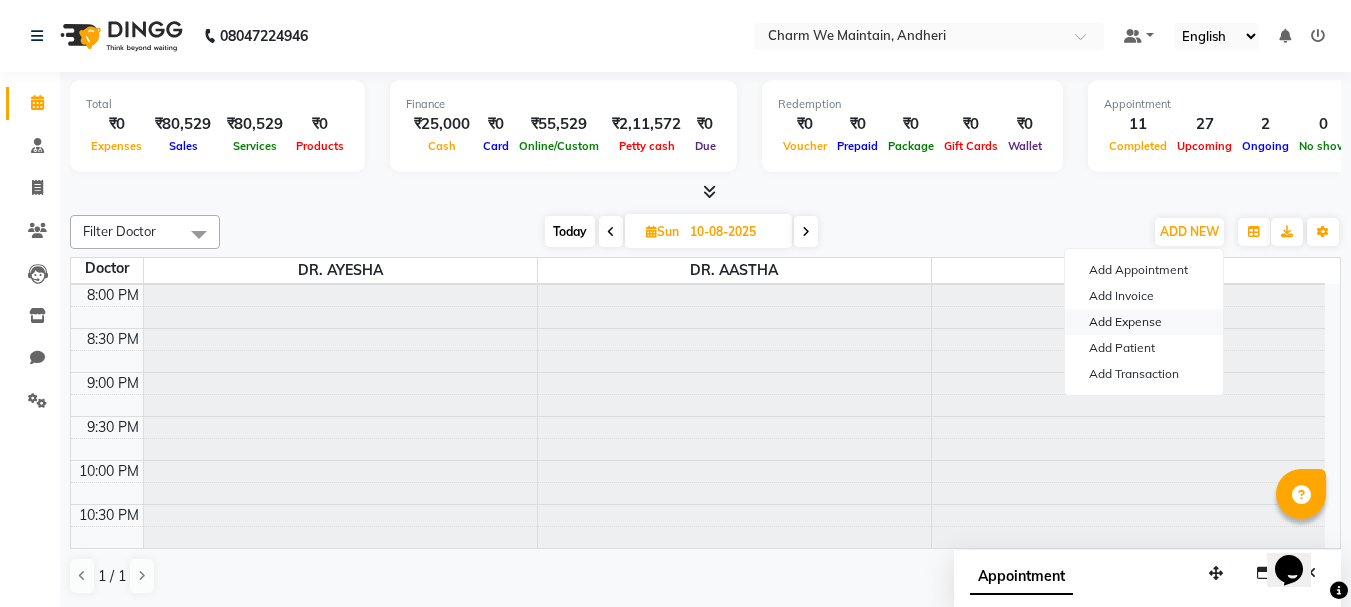 click on "Add Expense" at bounding box center [1144, 322] 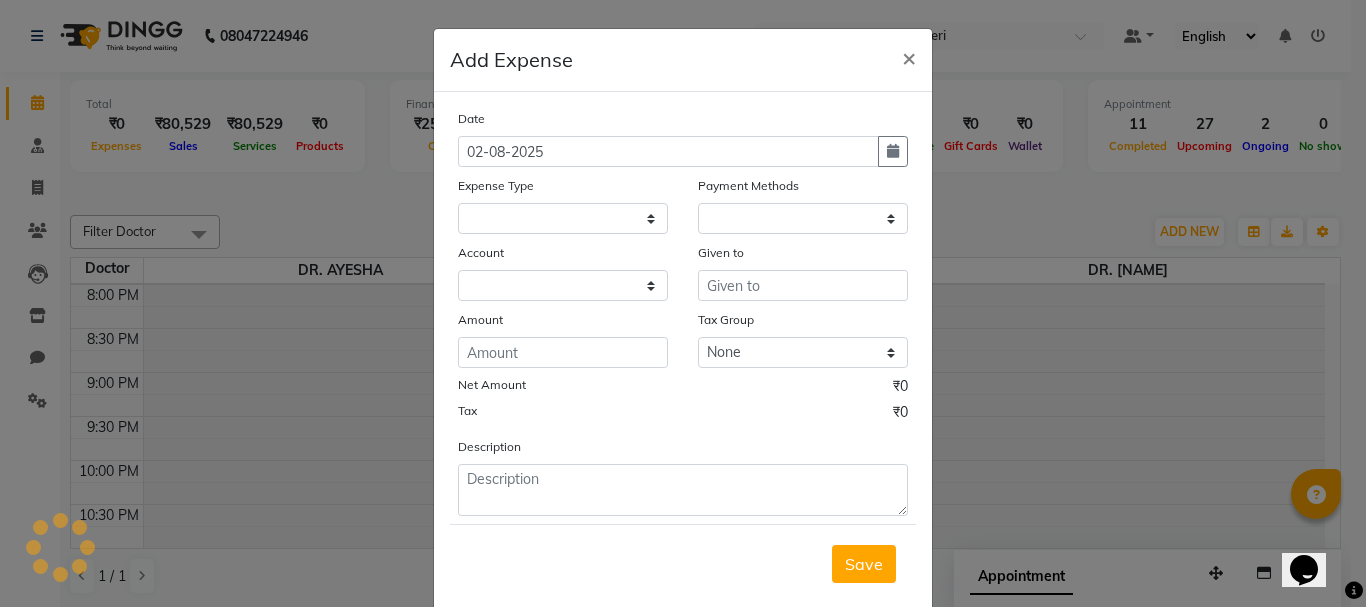 select on "1" 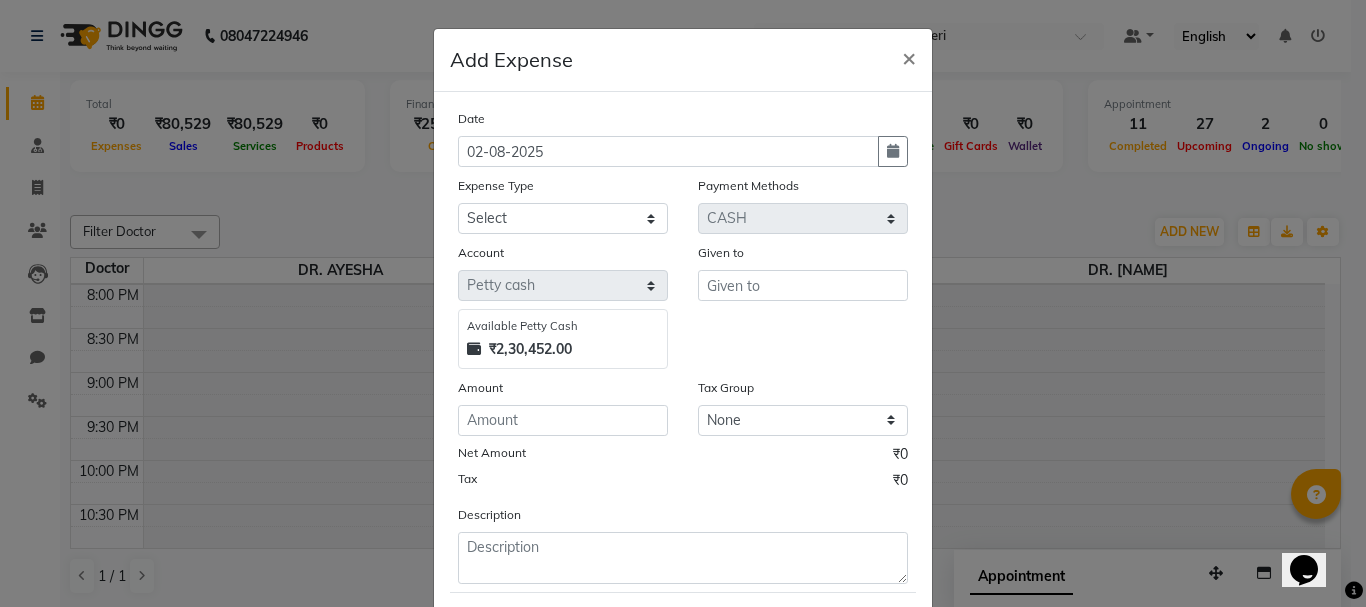 click on "Add Expense  × Date 02-08-2025 Expense Type Select Advance Salary Bank charges Car maintenance  Cash transfer to bank Cash transfer to hub Client Snacks Clinical charges Equipment Fuel Govt fee Incentive Insurance International purchase Loan Repayment Maintenance Marketing Miscellaneous MRA Other Pantry Product Rent Salary Staff Snacks Tax Tea & Refreshment Utilities Payment Methods Select CARD Wallet CASH Cheque Package Voucher Prepaid UPI Gift Card Account Select Petty cash Default account Available Petty Cash ₹2,30,452.00 Given to Amount Tax Group None GST Net Amount ₹0 Tax ₹0 Description  Save" 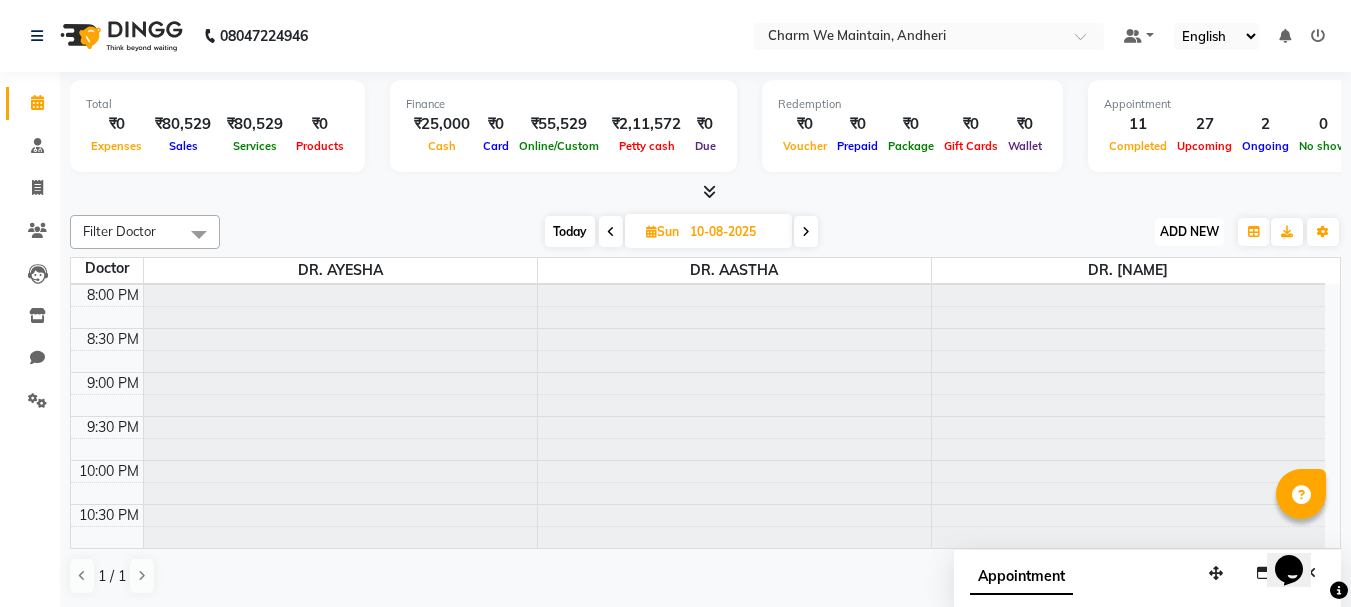 click on "ADD NEW" at bounding box center [1189, 231] 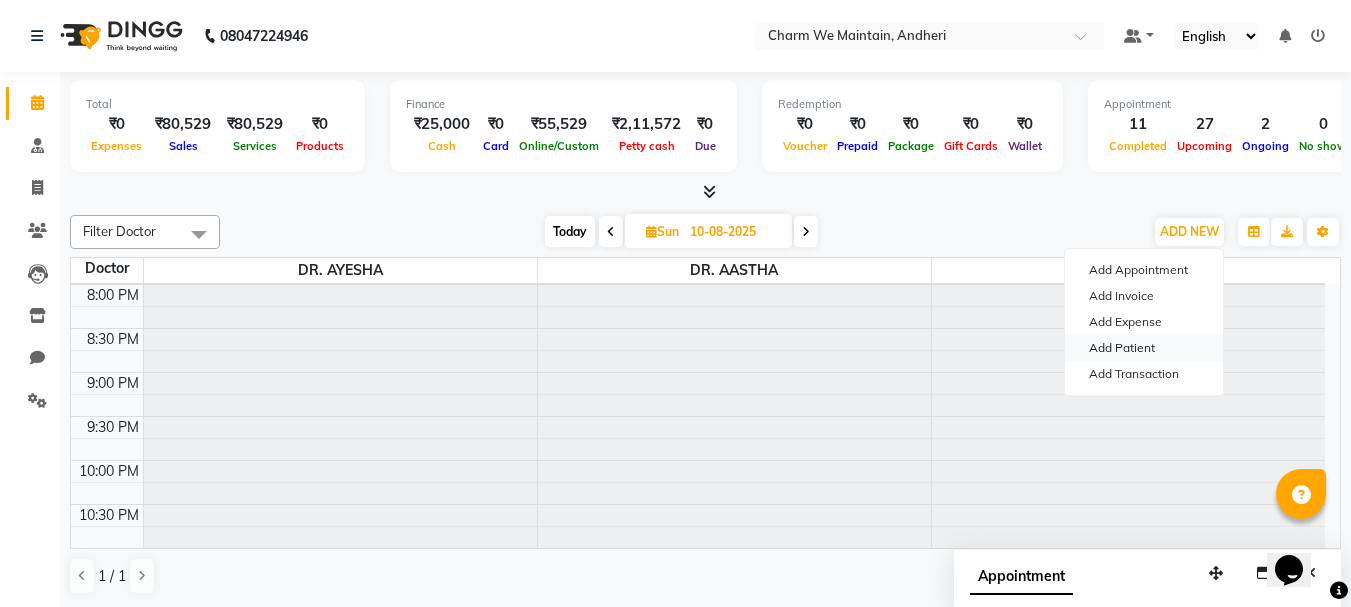 click on "Add Patient" at bounding box center [1144, 348] 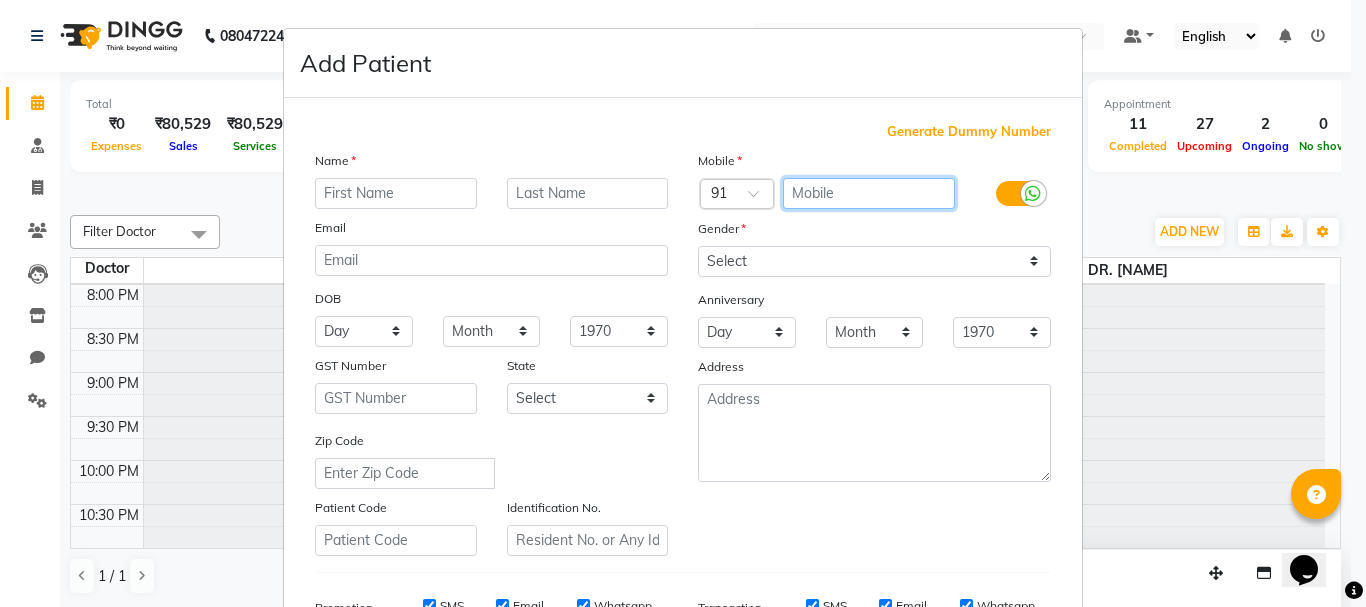 click at bounding box center (869, 193) 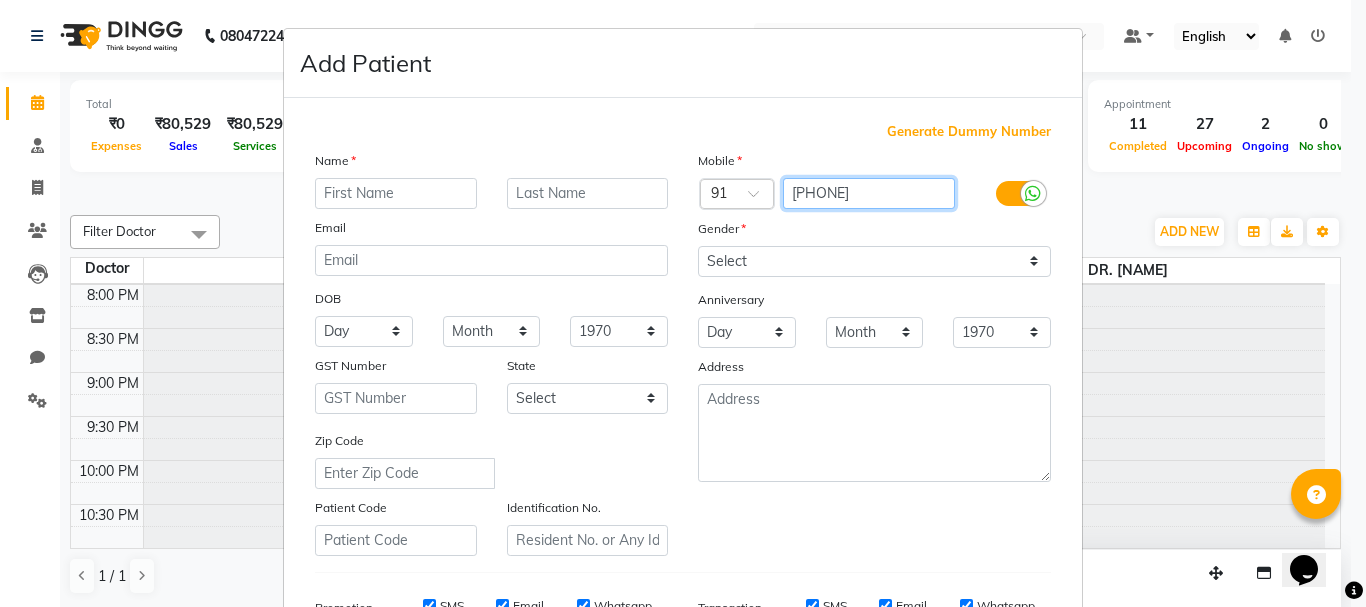 type on "[PHONE]" 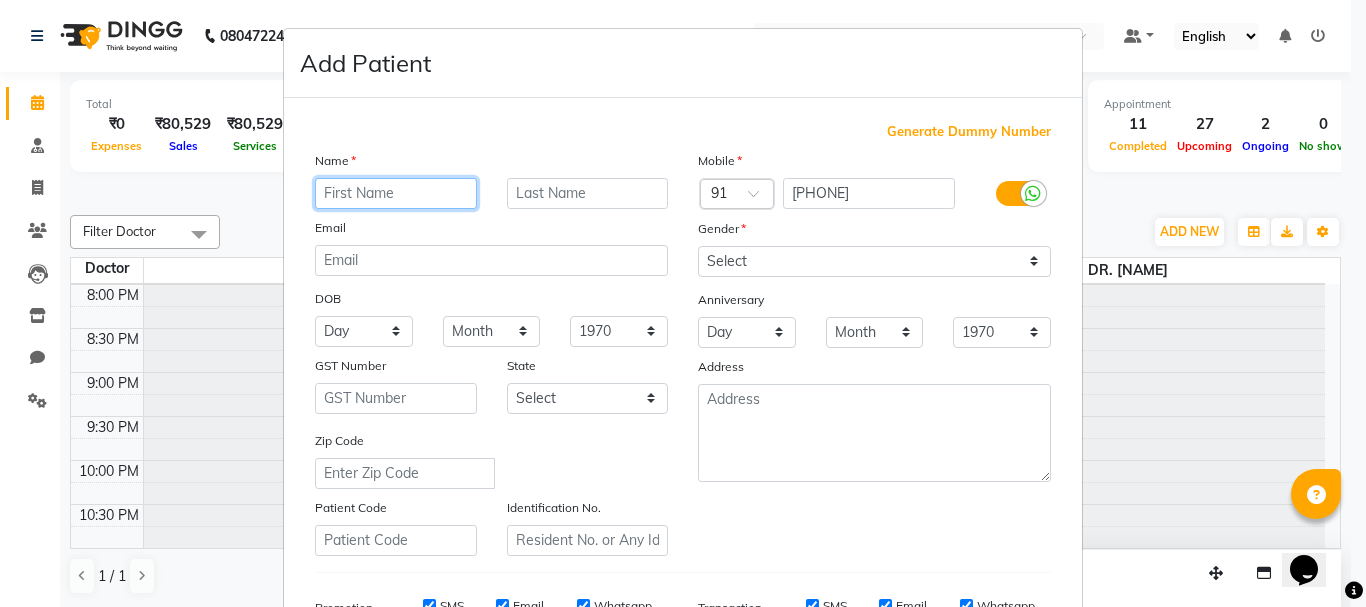 click at bounding box center [396, 193] 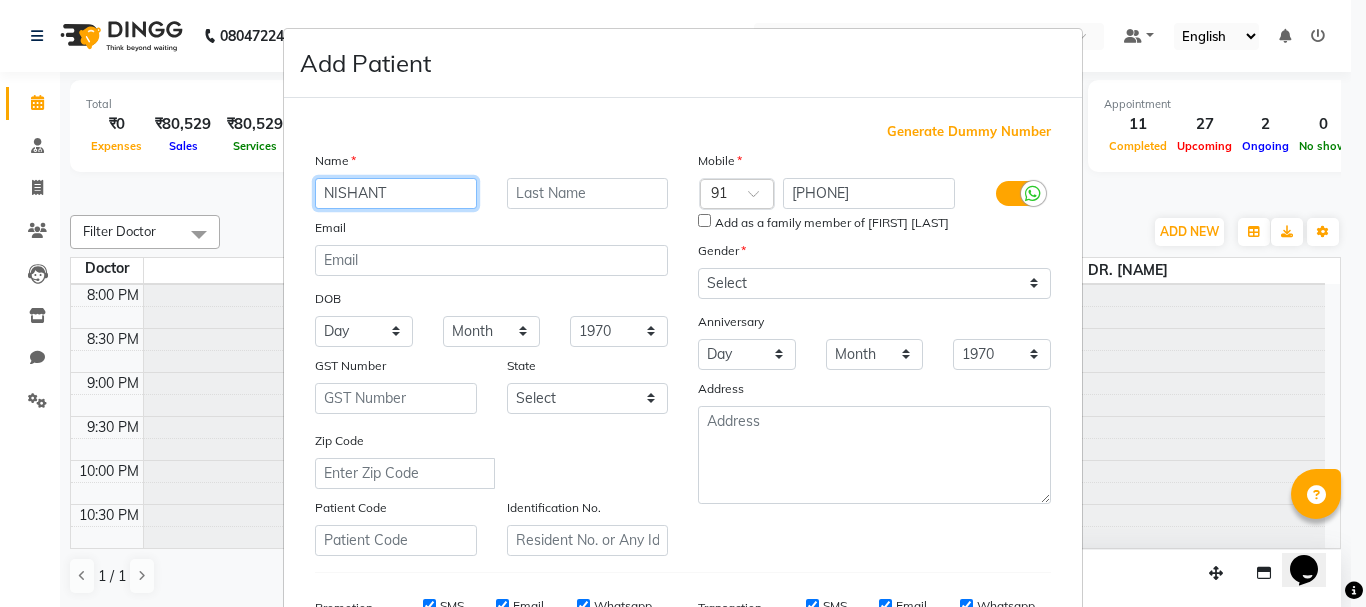 type on "NISHANT" 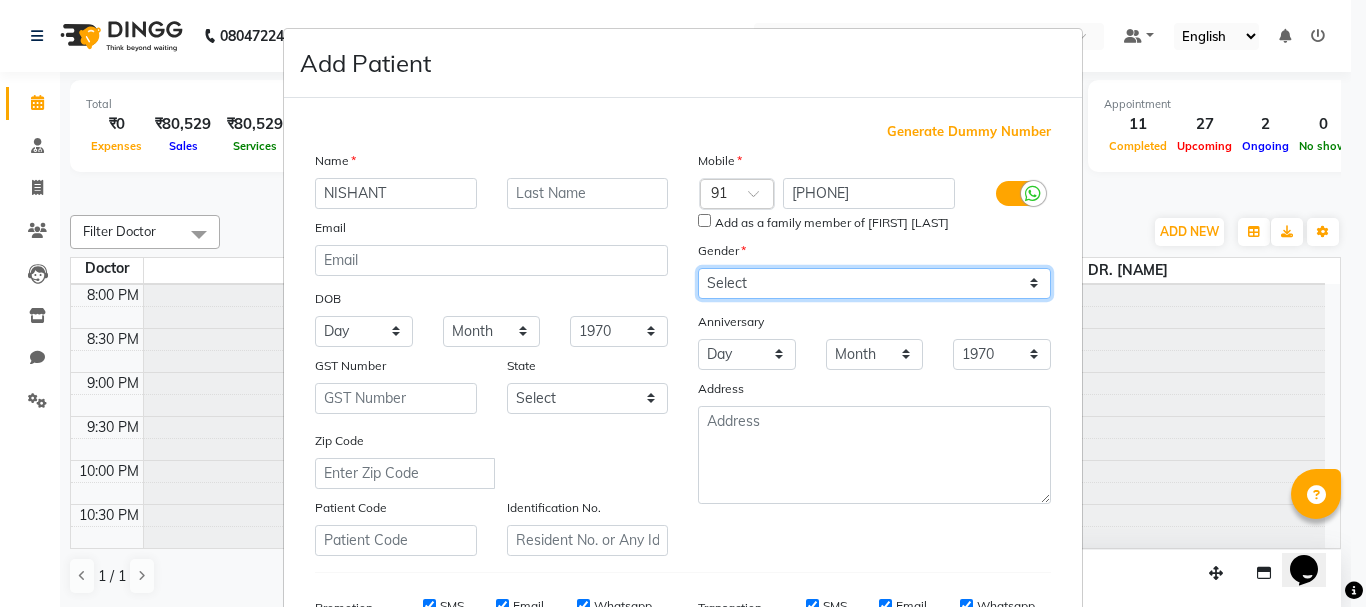 click on "Select Male Female Other Prefer Not To Say" at bounding box center [874, 283] 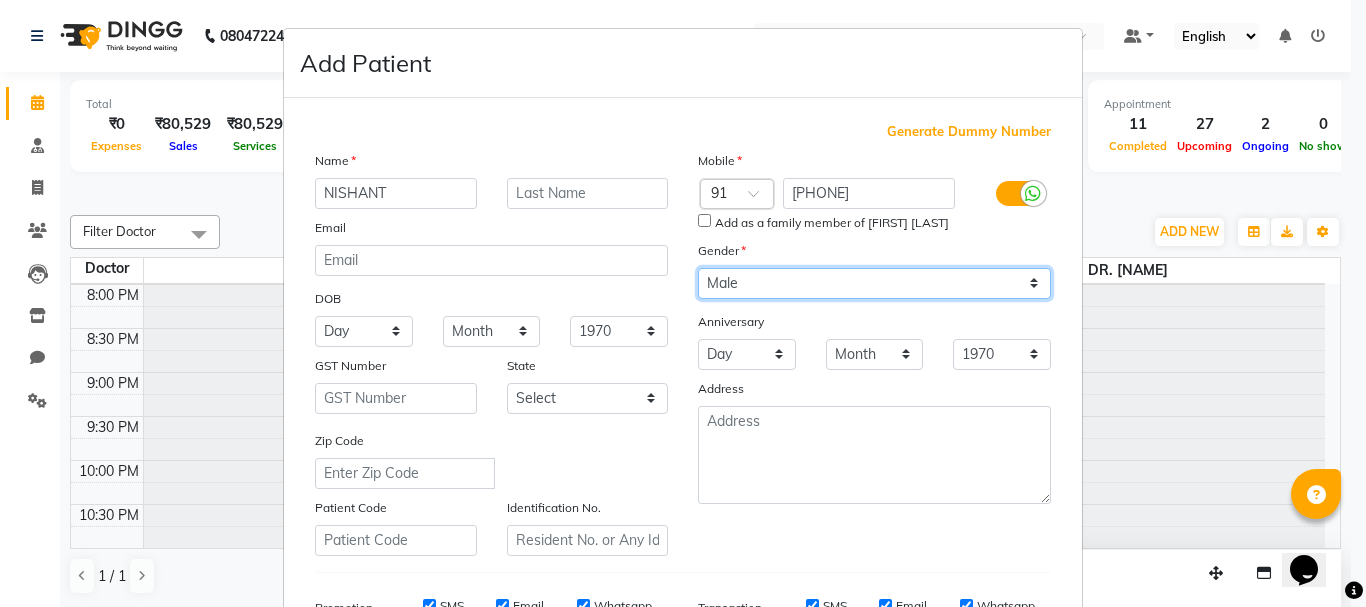 click on "Select Male Female Other Prefer Not To Say" at bounding box center (874, 283) 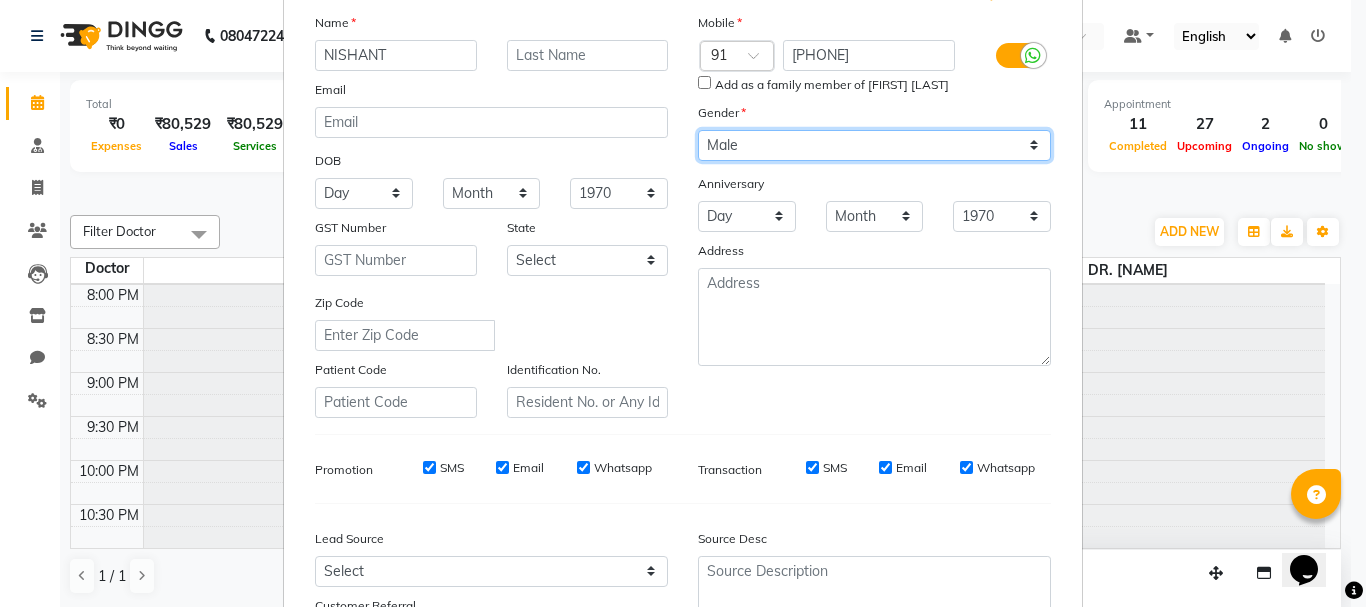 scroll, scrollTop: 316, scrollLeft: 0, axis: vertical 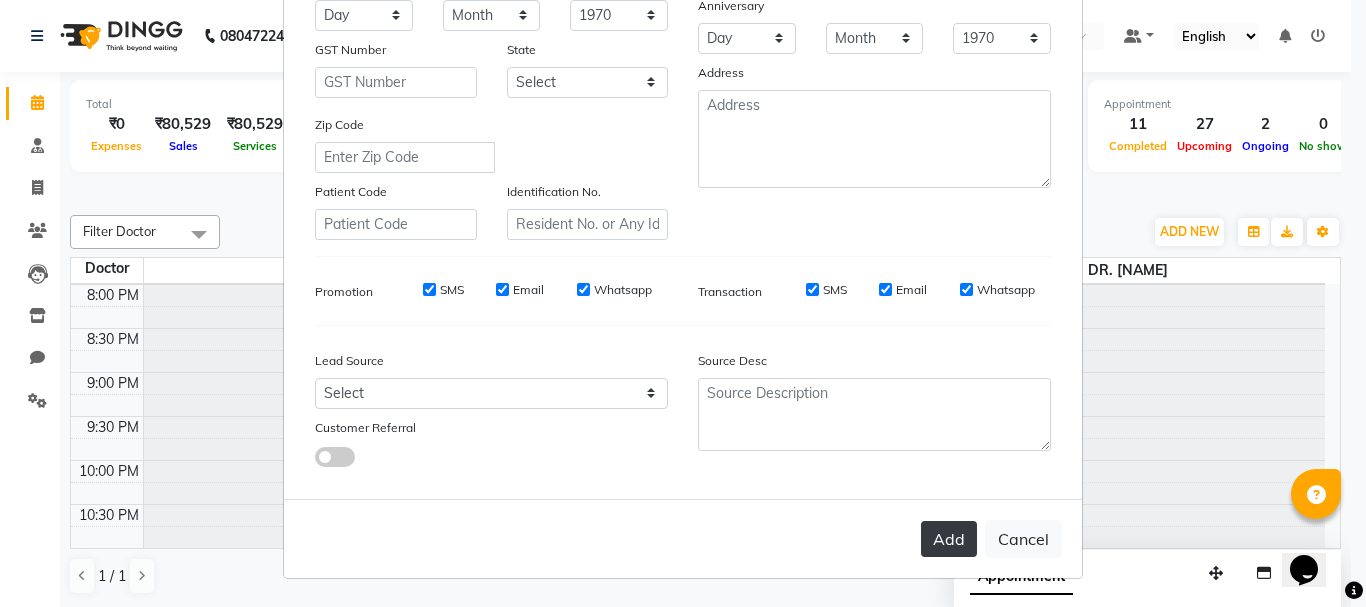 click on "Add" at bounding box center (949, 539) 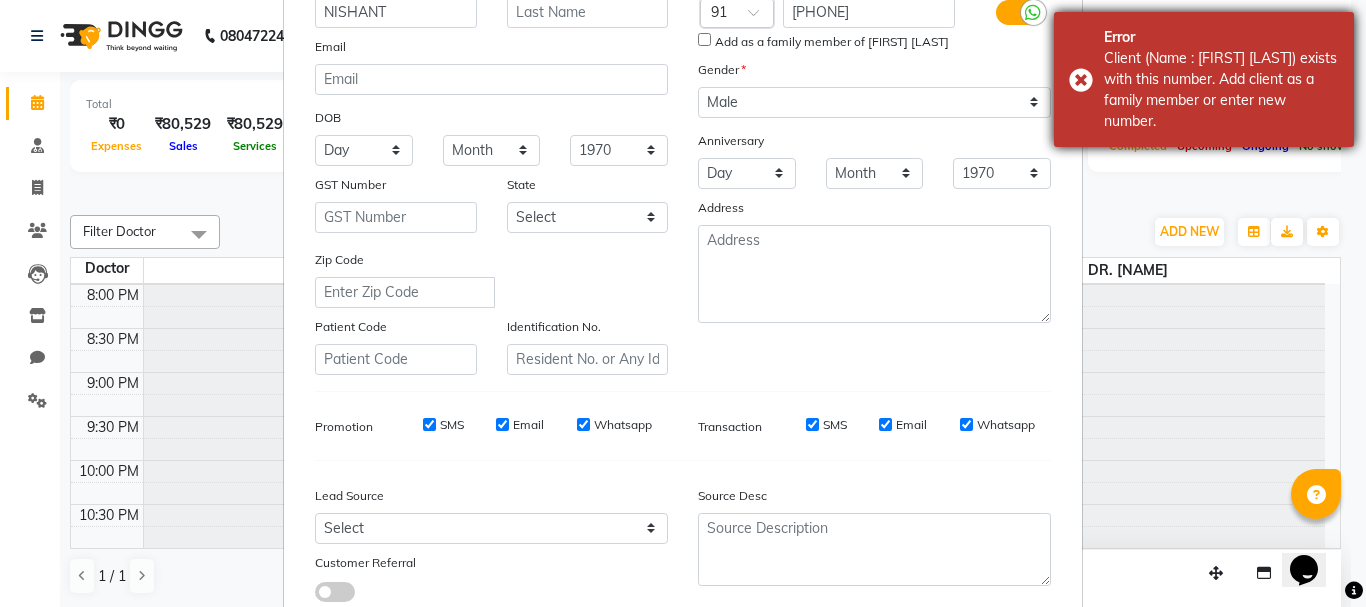 scroll, scrollTop: 0, scrollLeft: 0, axis: both 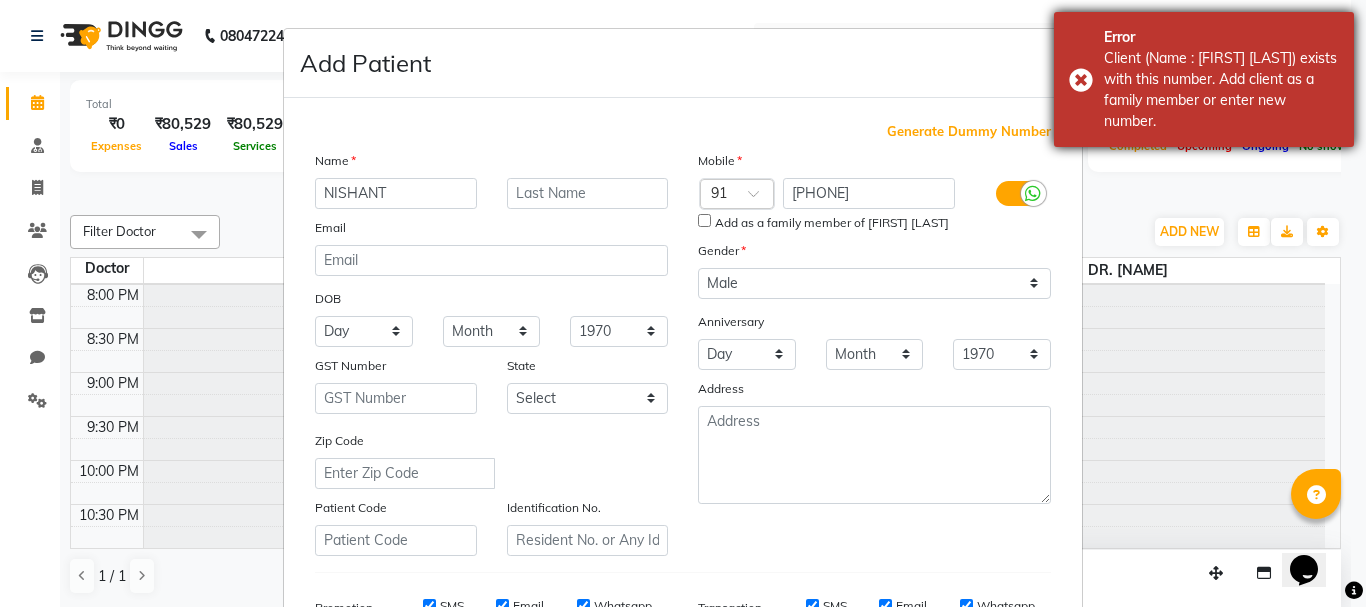 click on "Error   Client (Name : [FIRST] [LAST]) exists with this number. Add client as a family member or enter new number." at bounding box center (1204, 79) 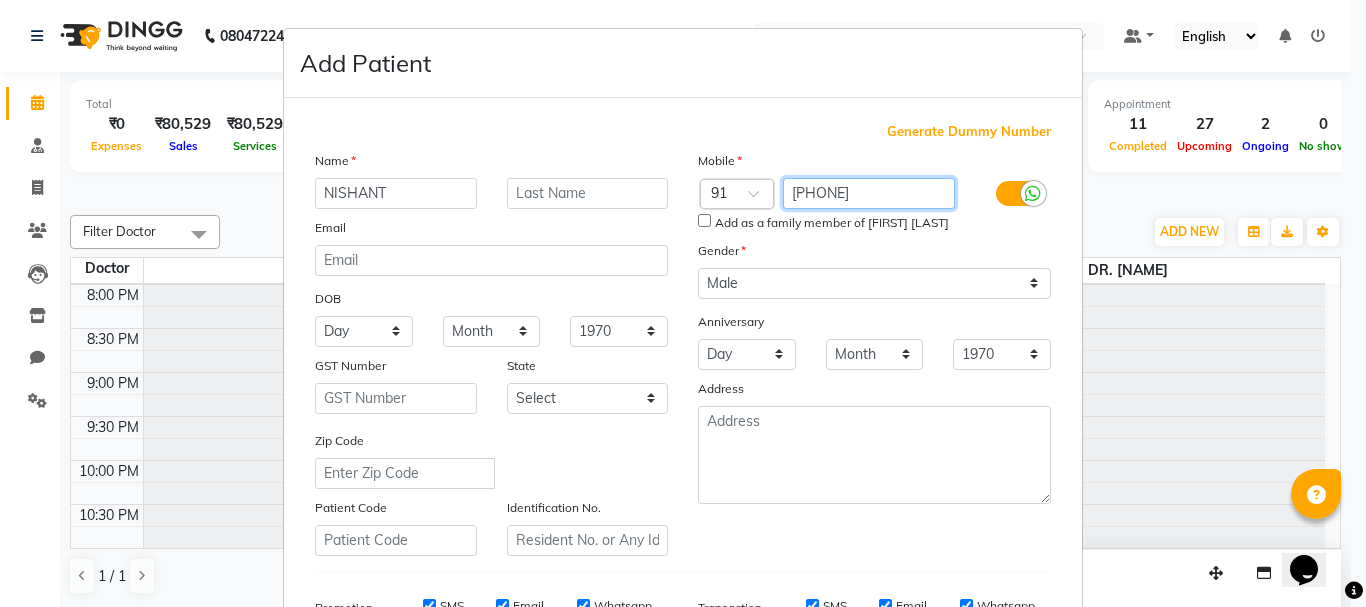 drag, startPoint x: 873, startPoint y: 193, endPoint x: 773, endPoint y: 187, distance: 100.17984 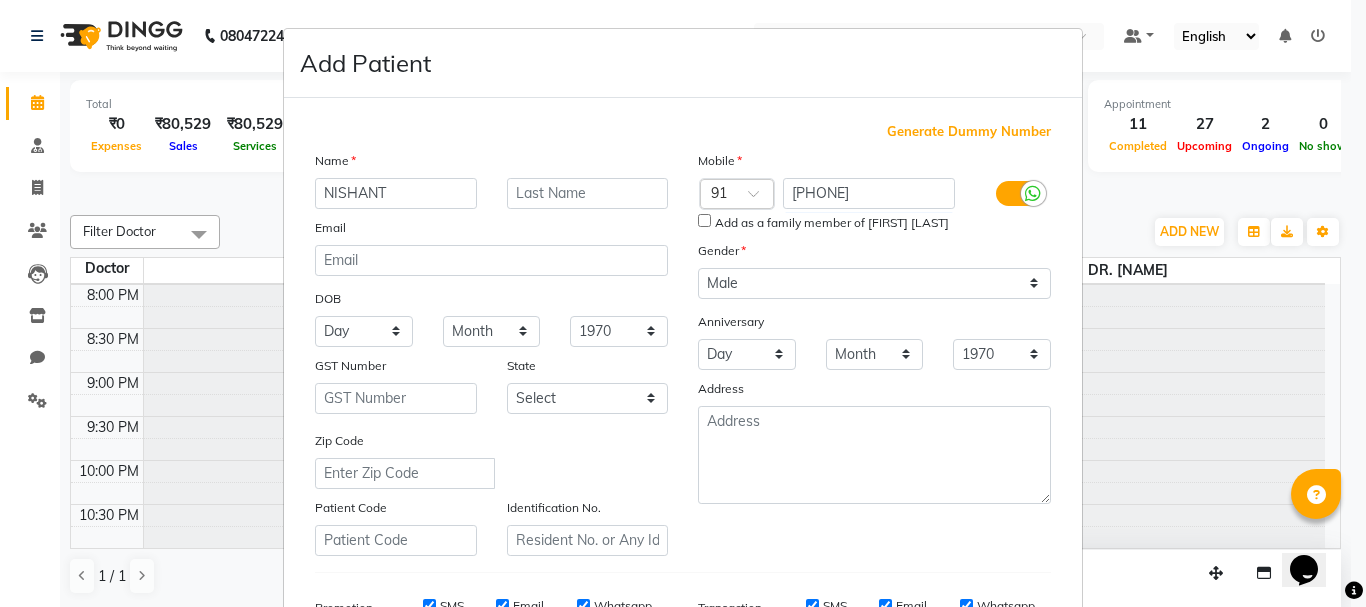 click on "Add Patient" at bounding box center [683, 63] 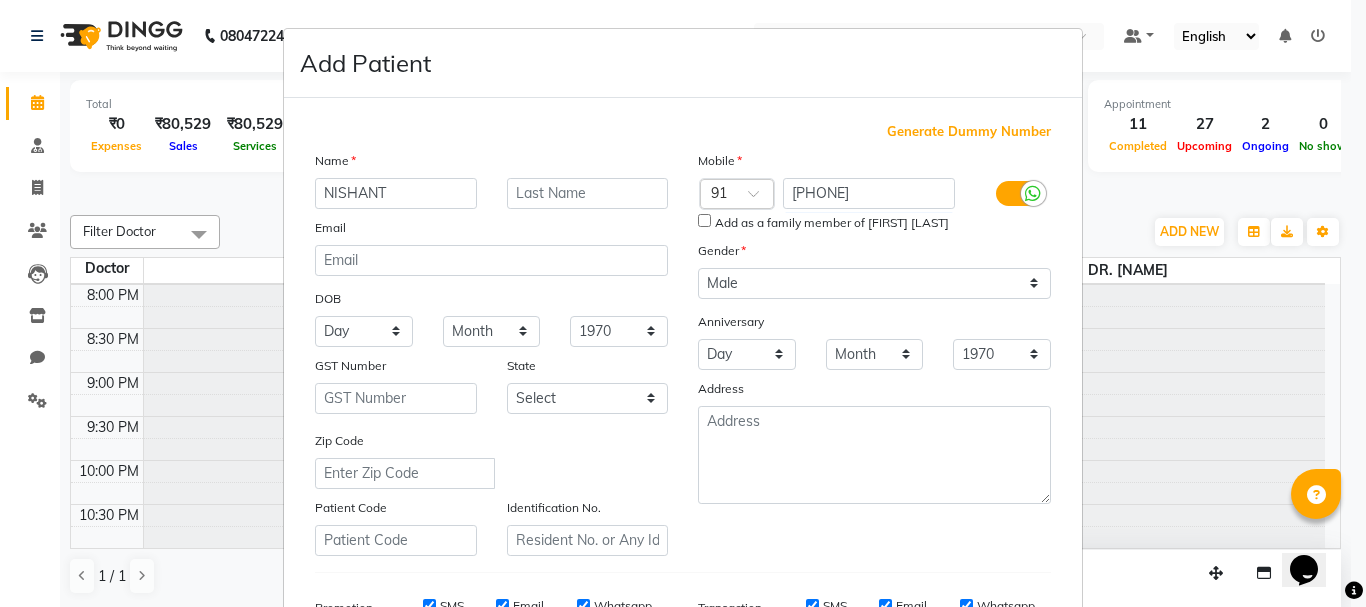 click on "Add Patient Generate Dummy Number Name [FIRST] Email DOB Day 01 02 03 04 05 06 07 08 09 10 11 12 13 14 15 16 17 18 19 20 21 22 23 24 25 26 27 28 29 30 31 Month January February March April May June July August September October November December 1940 1941 1942 1943 1944 1945 1946 1947 1948 1949 1950 1951 1952 1953 1954 1955 1956 1957 1958 1959 1960 1961 1962 1963 1964 1965 1966 1967 1968 1969 1970 1971 1972 1973 1974 1975 1976 1977 1978 1979 1980 1981 1982 1983 1984 1985 1986 1987 1988 1989 1990 1991 1992 1993 1994 1995 1996 1997 1998 1999 2000 2001 2002 2003 2004 2005 2006 2007 2008 2009 2010 2011 2012 2013 2014 2015 2016 2017 2018 2019 2020 2021 2022 2023 2024 GST Number State Select Andaman and Nicobar Islands Andhra Pradesh Arunachal Pradesh Assam Bihar Chandigarh Chhattisgarh Dadra and Nagar Haveli Daman and Diu Delhi Goa Gujarat Haryana Himachal Pradesh Jammu and Kashmir Jharkhand Karnataka Kerala Lakshadweep Madhya Pradesh Maharashtra Manipur Meghalaya Mizoram Nagaland Odisha Pondicherry Punjab Sikkim" at bounding box center (683, 303) 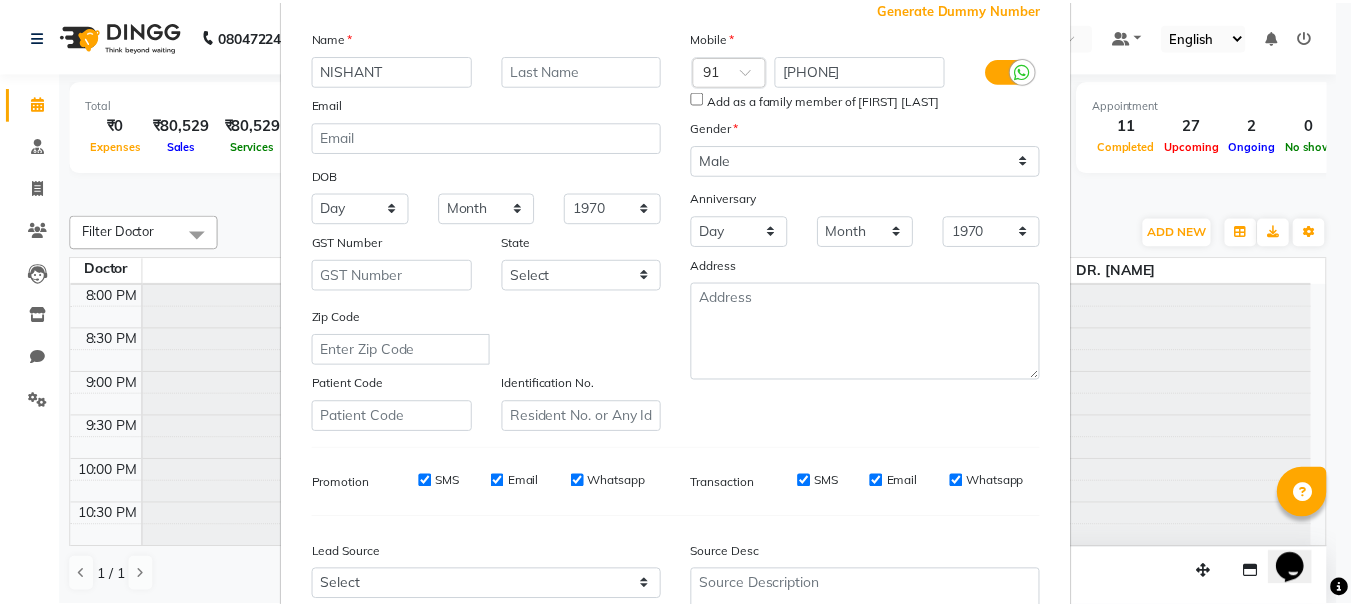 scroll, scrollTop: 316, scrollLeft: 0, axis: vertical 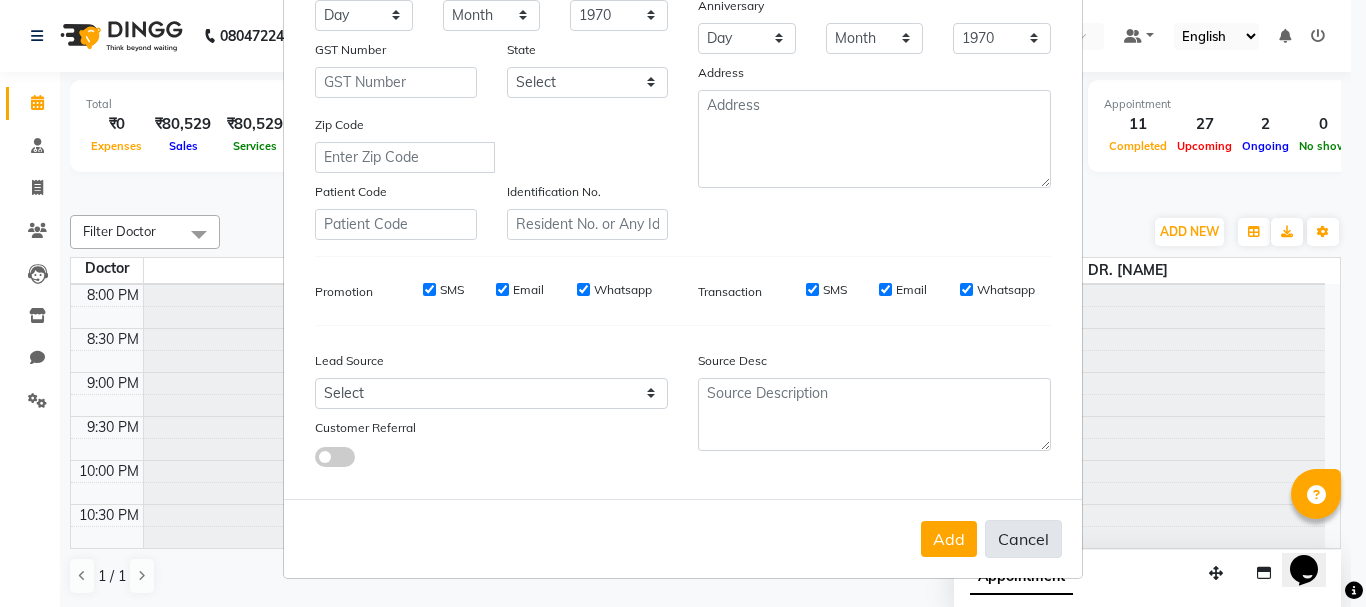 click on "Cancel" at bounding box center (1023, 539) 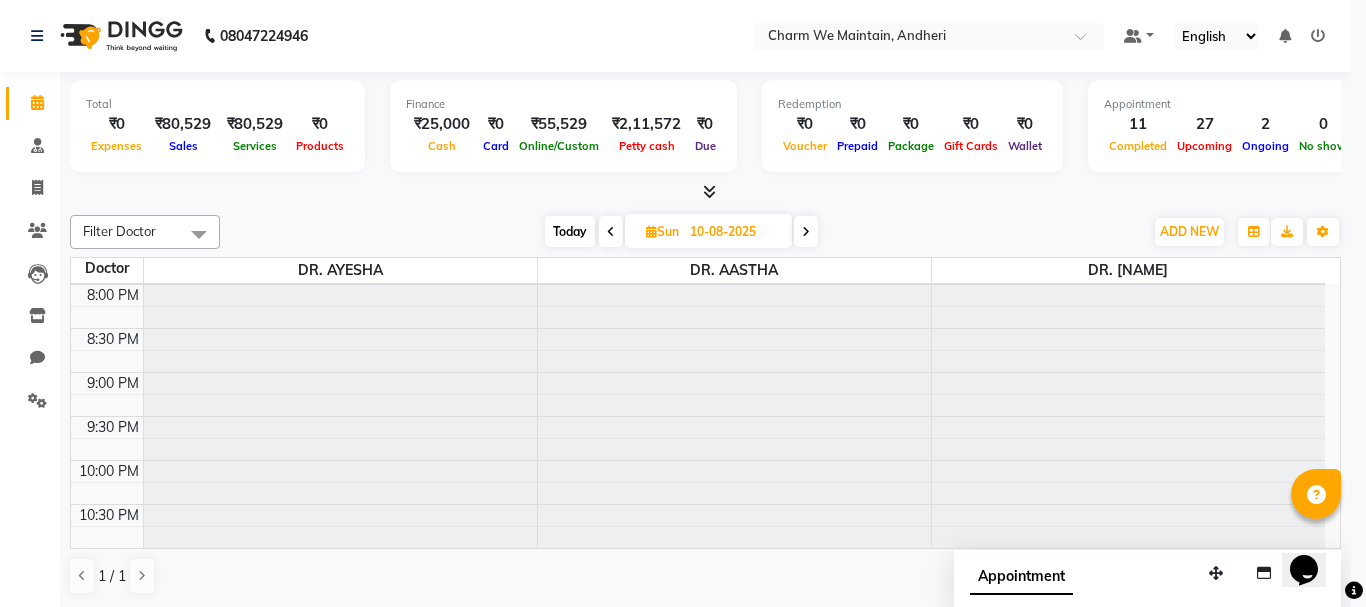 type 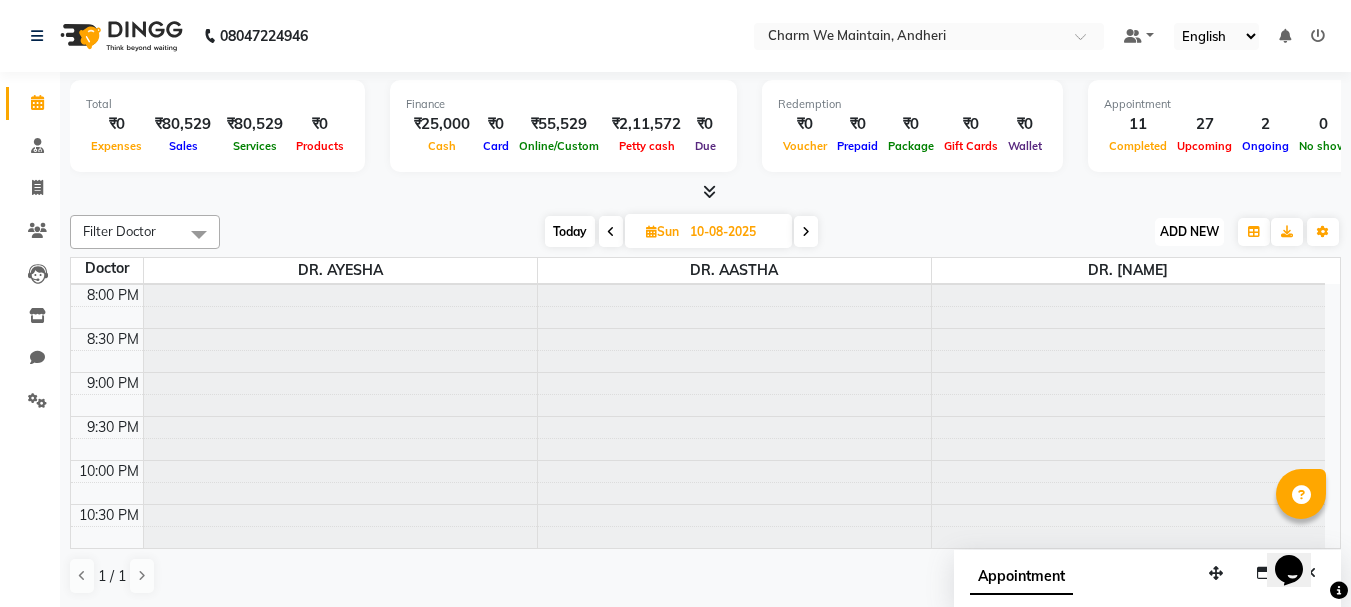 click on "ADD NEW" at bounding box center [1189, 231] 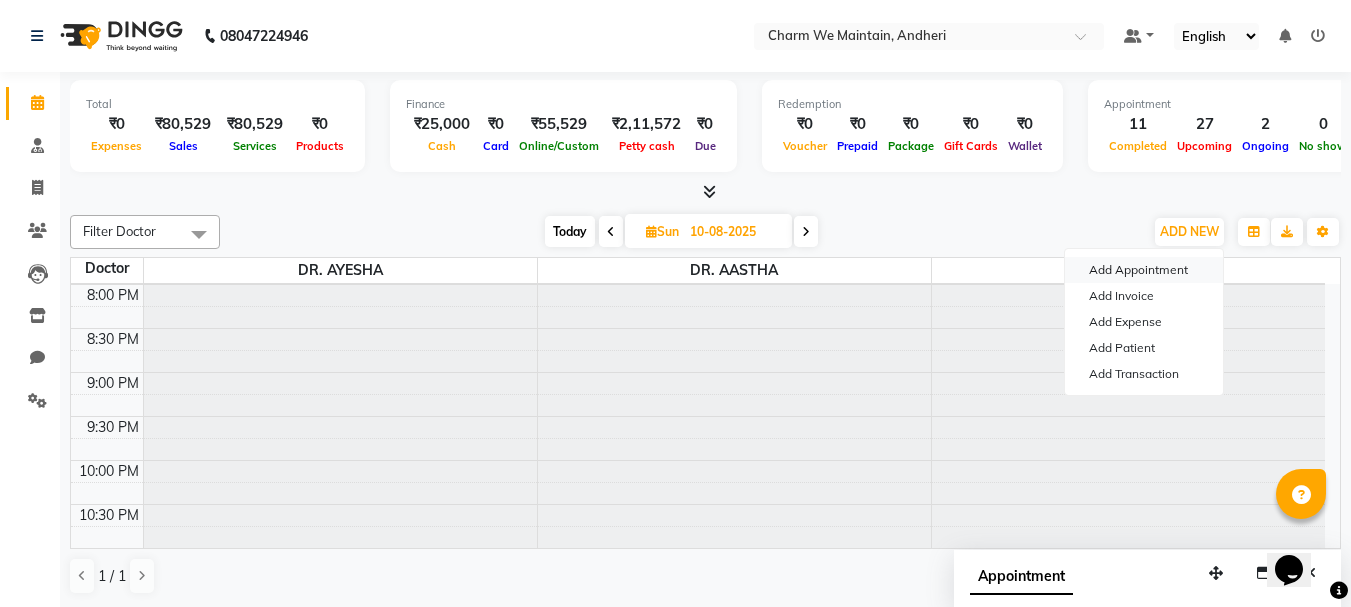 click on "Add Appointment" at bounding box center [1144, 270] 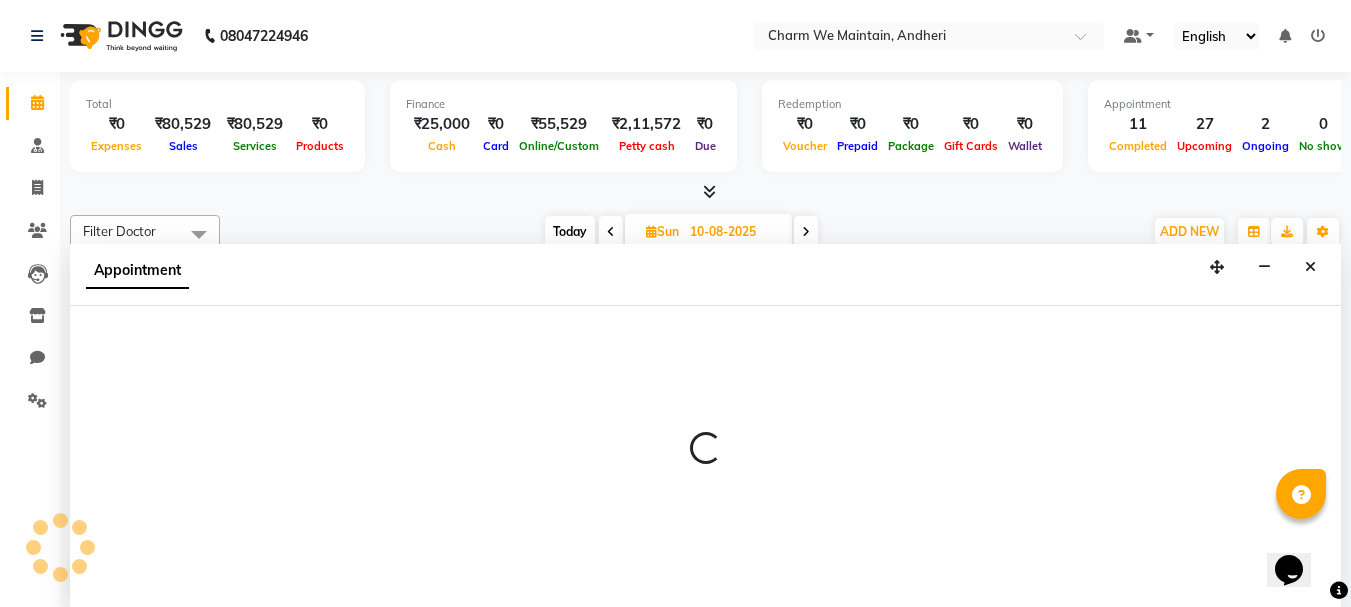 scroll, scrollTop: 1, scrollLeft: 0, axis: vertical 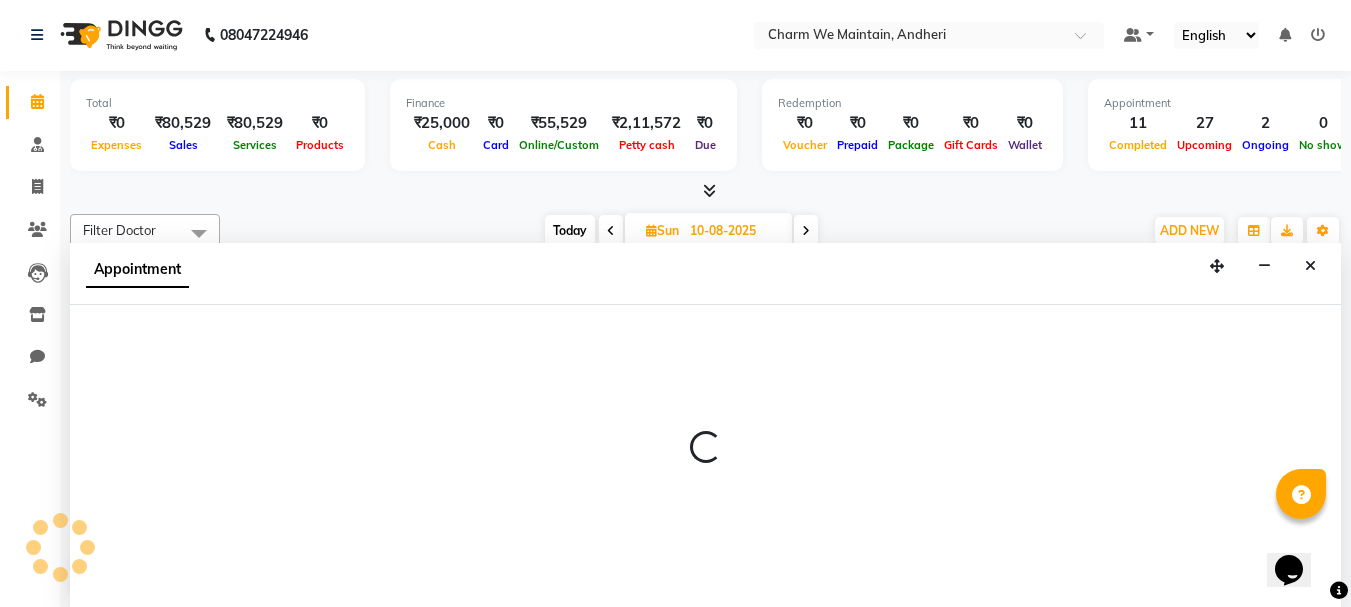 select on "540" 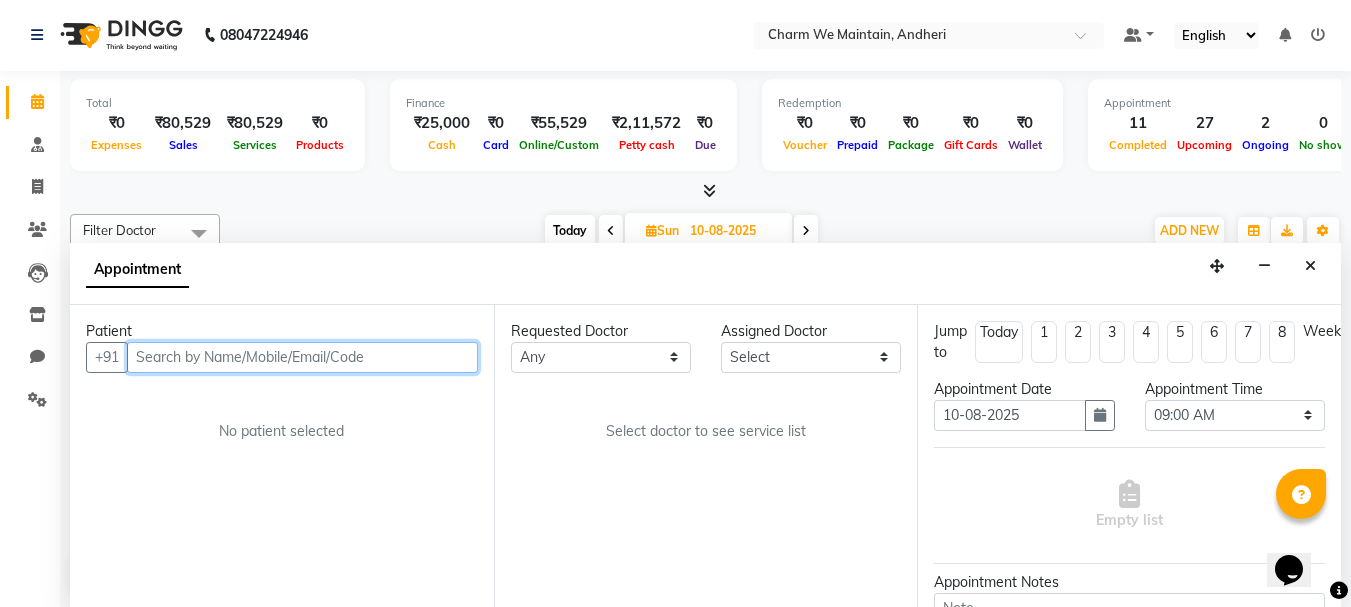 paste on "[PHONE]" 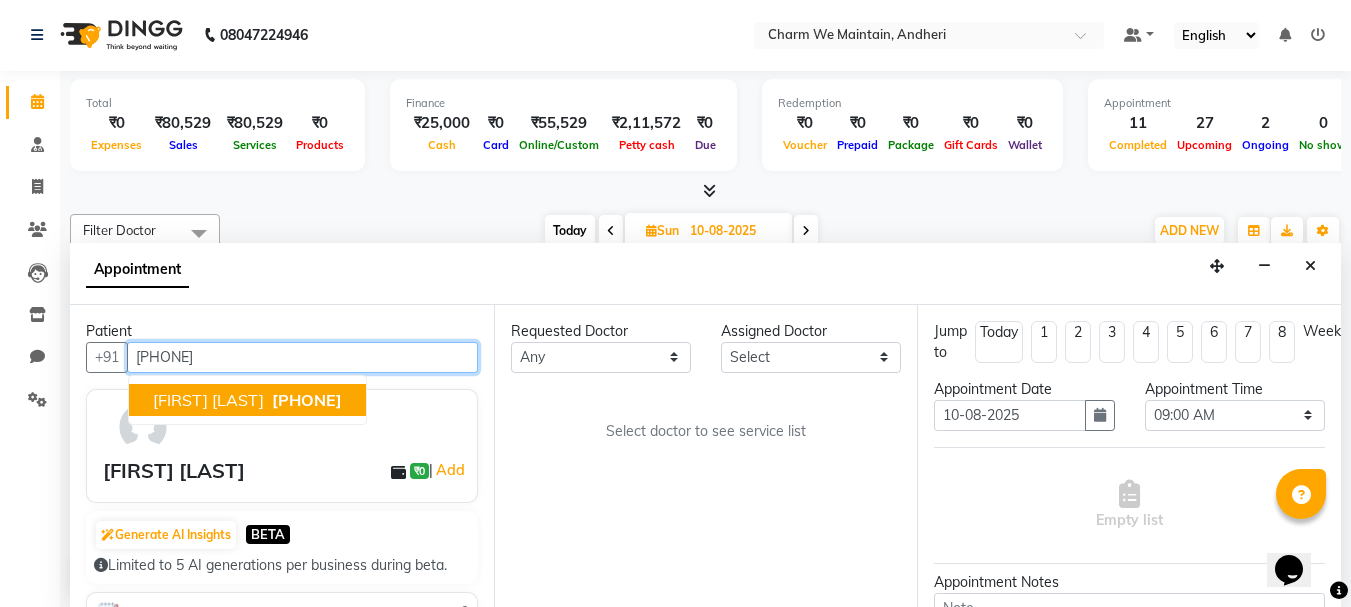 click on "[FIRST] [LAST]   [PHONE]" at bounding box center (247, 400) 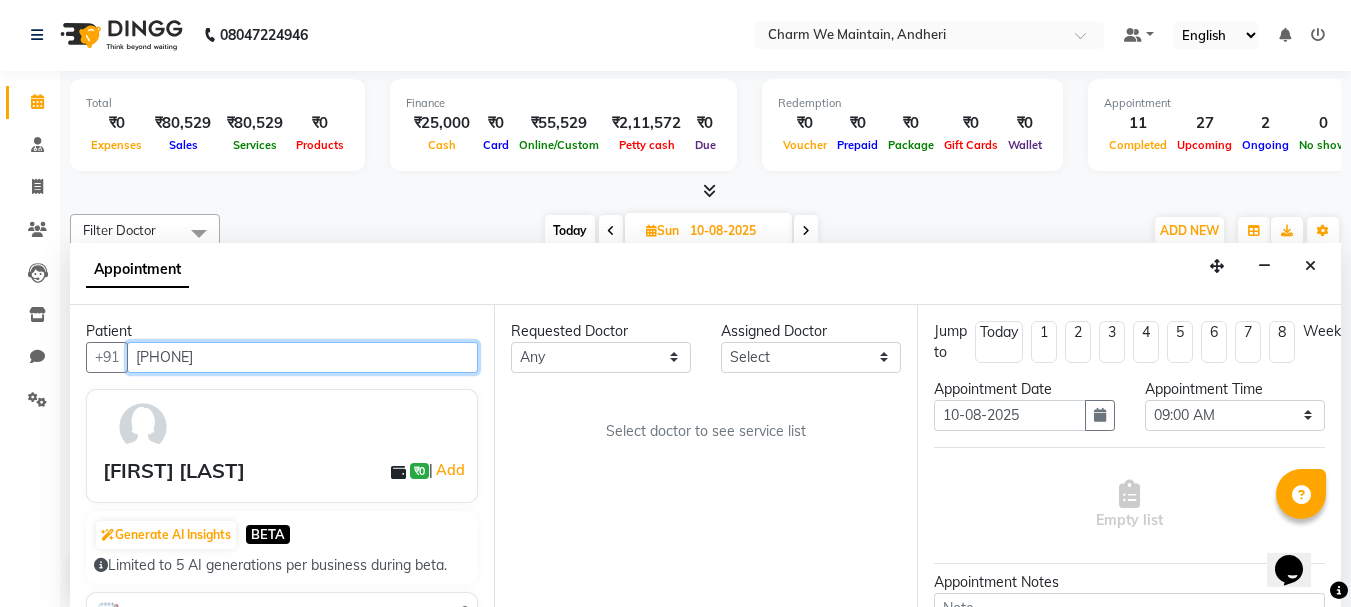 type on "[PHONE]" 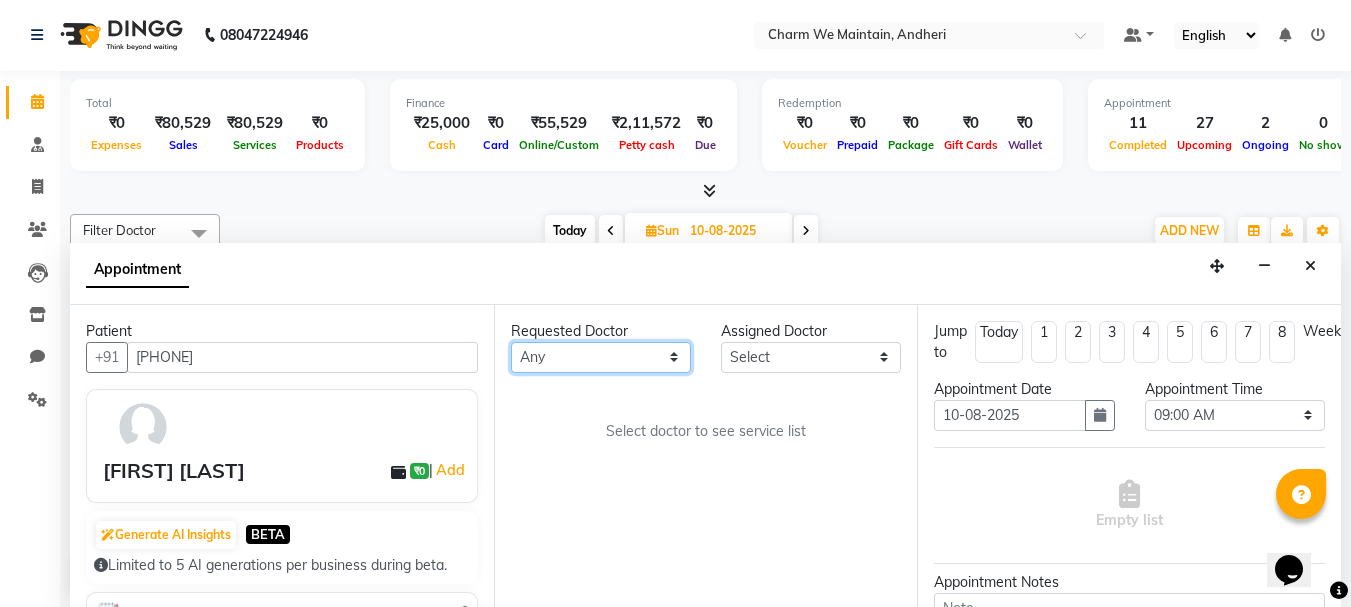 click on "Any DR. [NAME]	 DR. [NAME]	 DR. [NAME]" at bounding box center (601, 357) 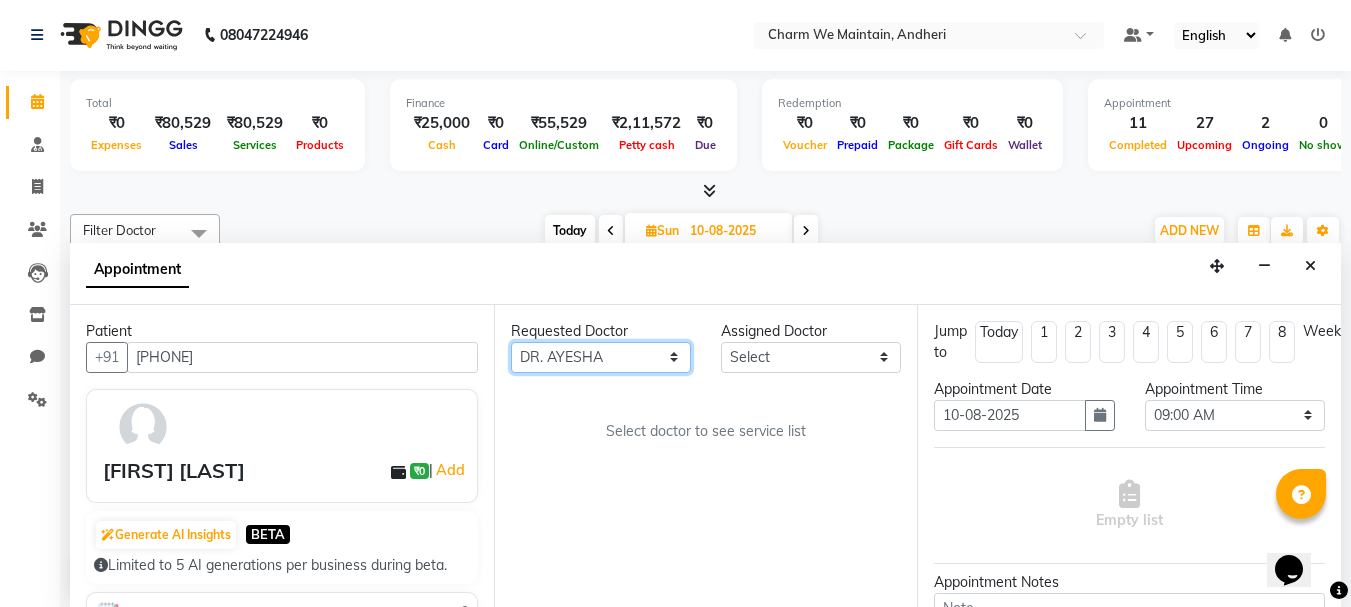 click on "Any DR. [NAME]	 DR. [NAME]	 DR. [NAME]" at bounding box center [601, 357] 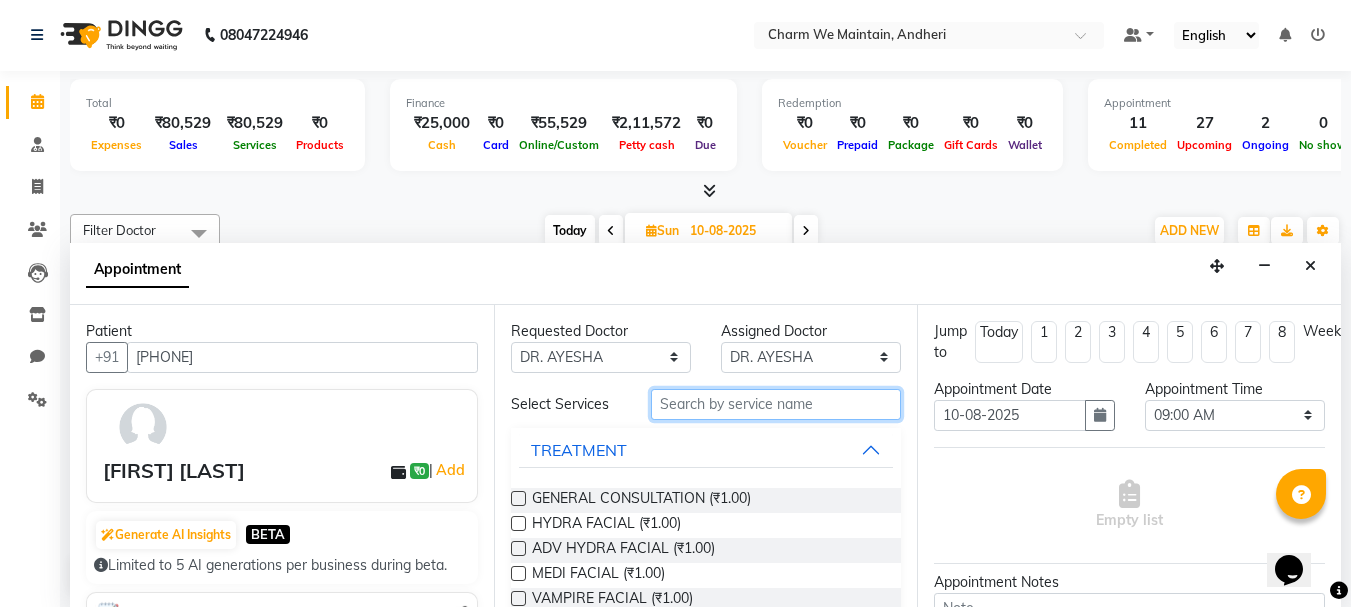 click at bounding box center (776, 404) 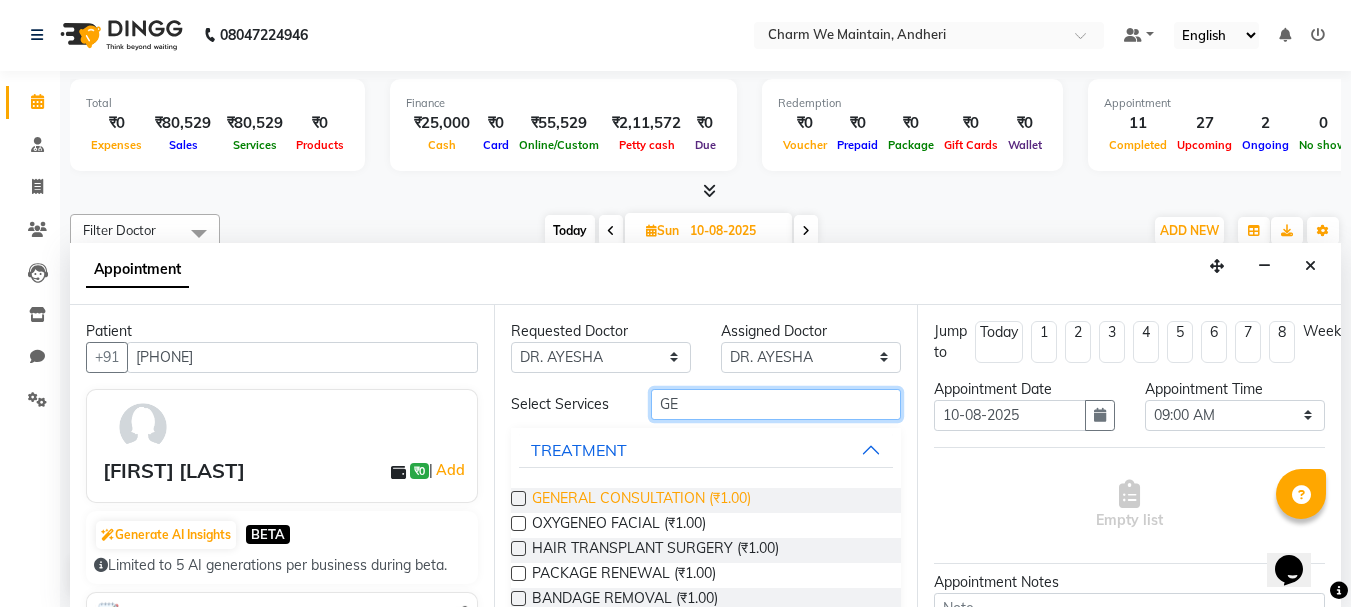 type on "GE" 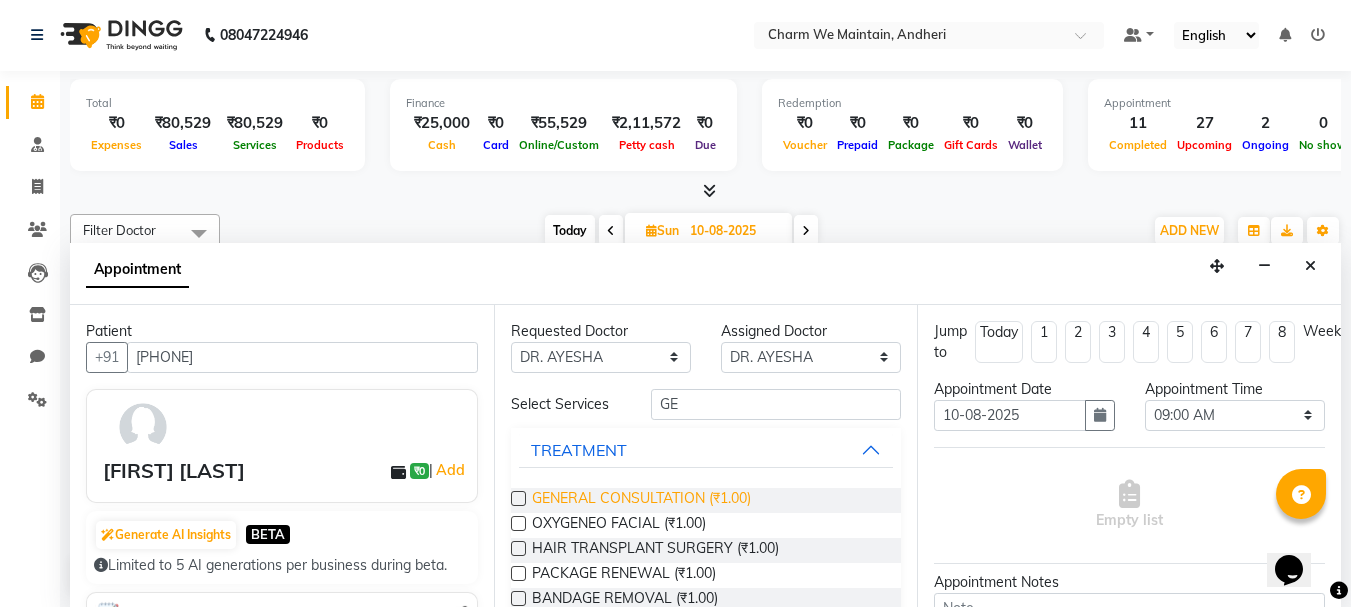click on "GENERAL CONSULTATION (₹1.00)" at bounding box center (641, 500) 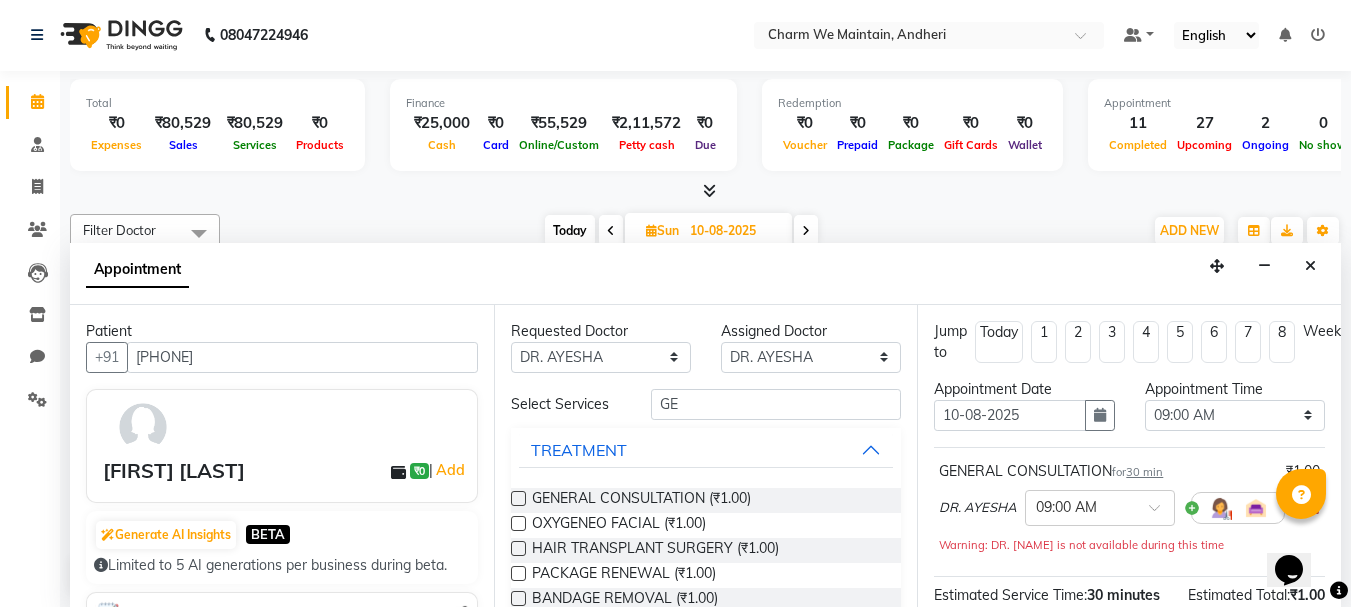 click on "GENERAL CONSULTATION (₹1.00) OXYGENEO FACIAL (₹1.00) HAIR TRANSPLANT SURGERY  (₹1.00) PACKAGE RENEWAL  (₹1.00) BANDAGE REMOVAL (₹1.00)" at bounding box center (706, 550) 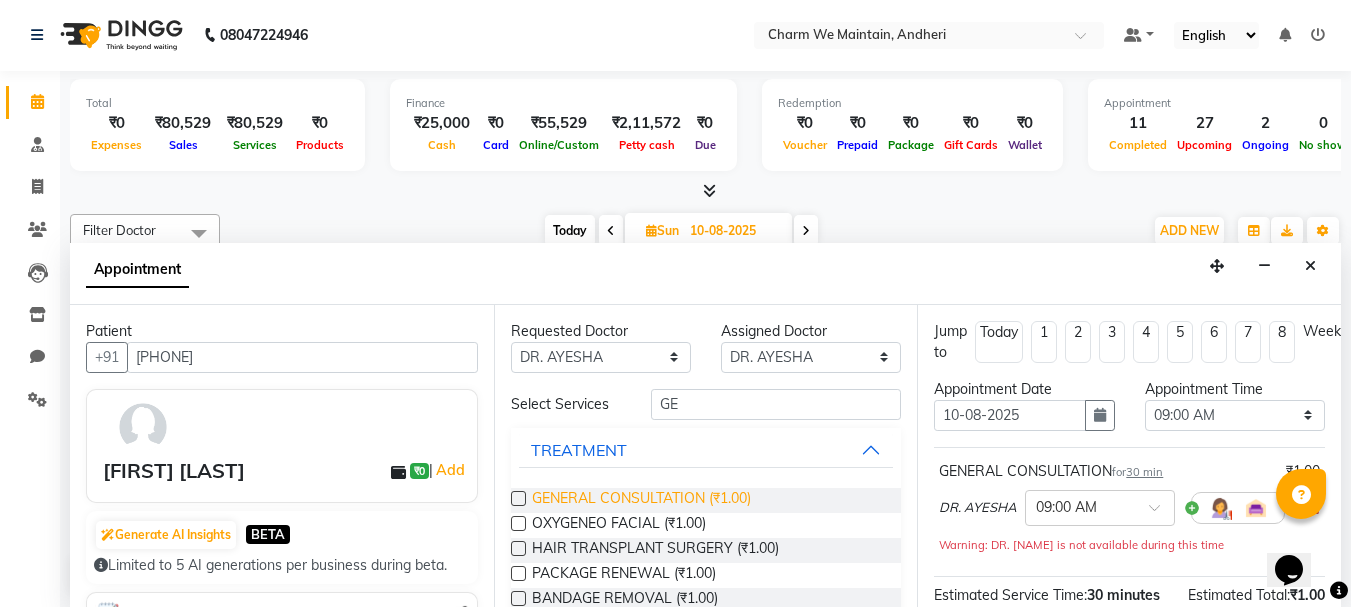 click on "GENERAL CONSULTATION (₹1.00)" at bounding box center [641, 500] 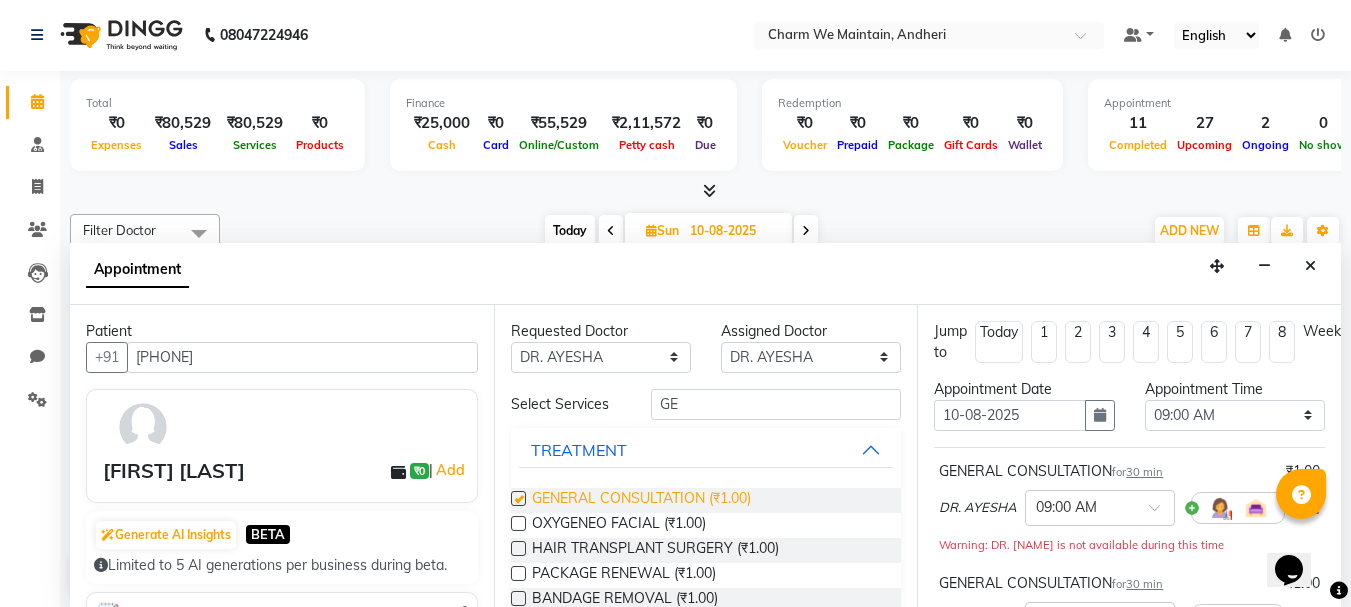 checkbox on "false" 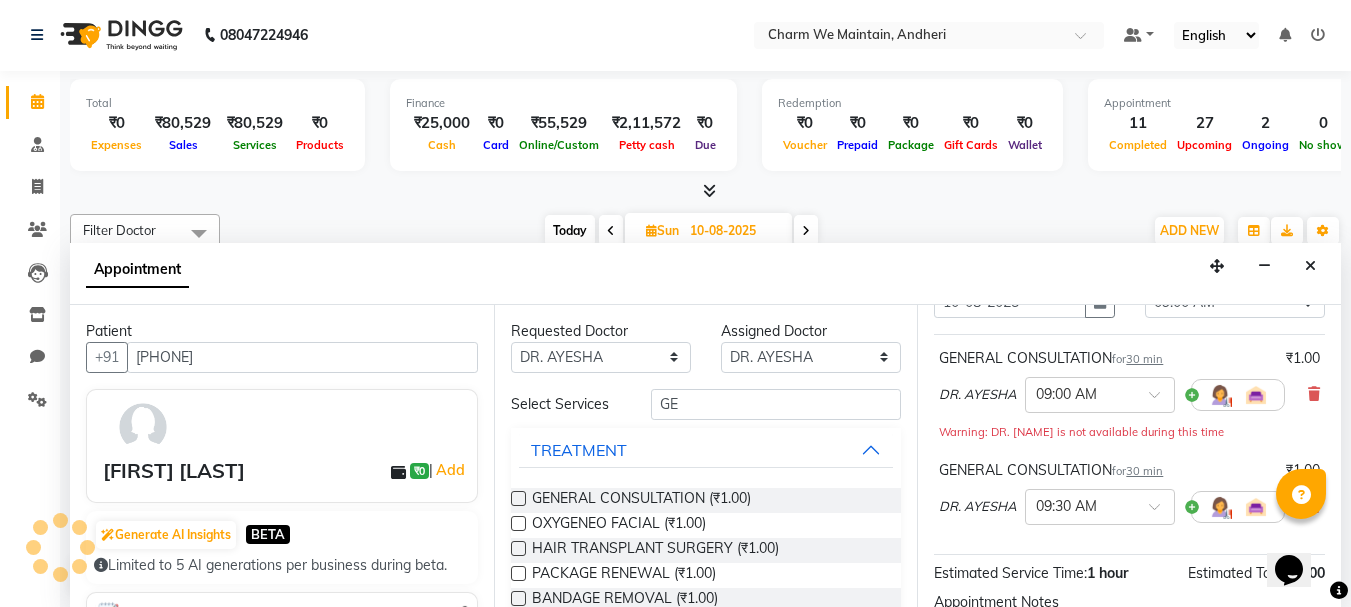 scroll, scrollTop: 200, scrollLeft: 0, axis: vertical 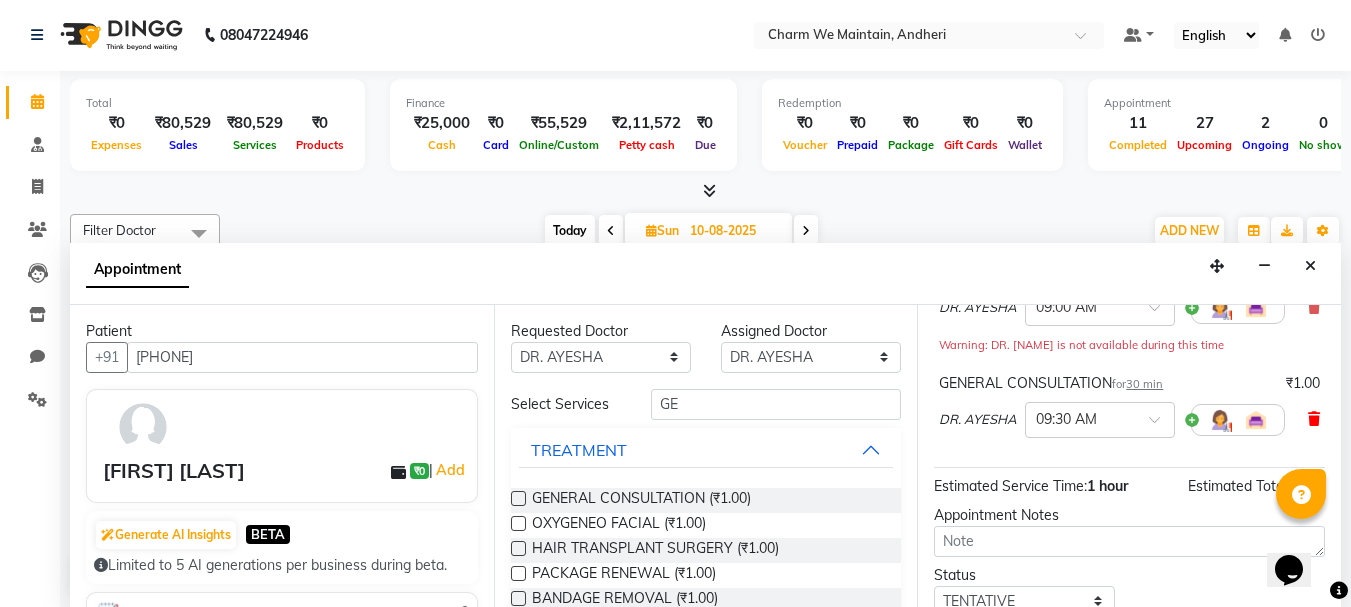 click at bounding box center [1314, 419] 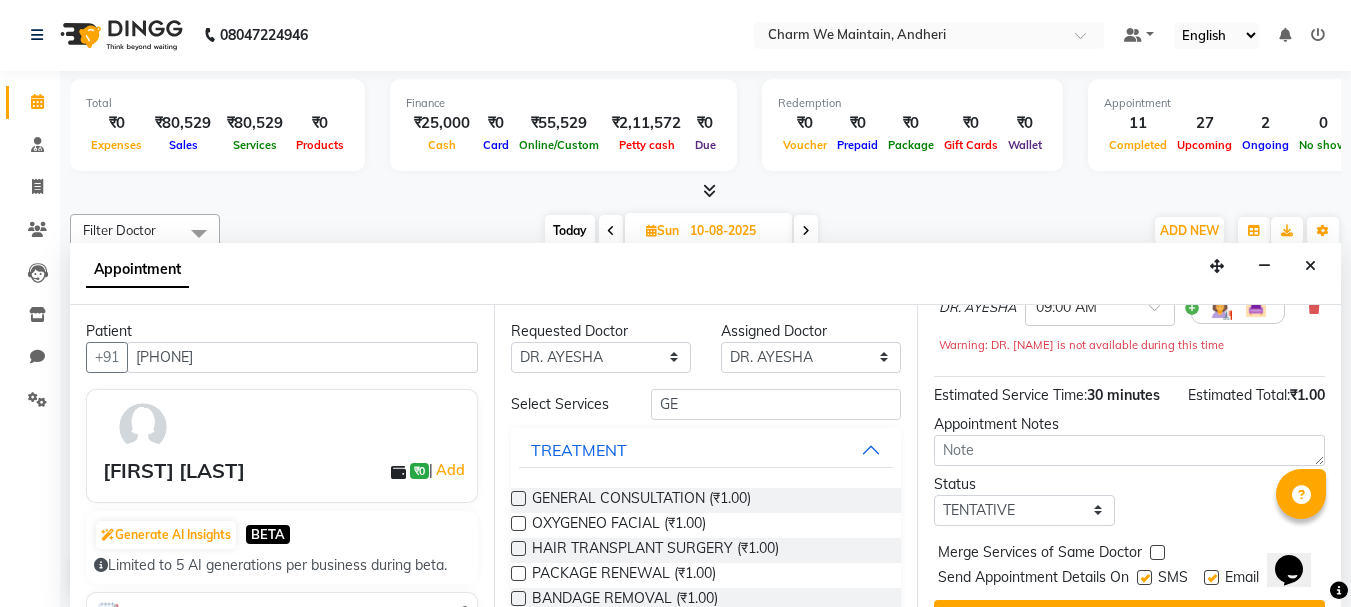 scroll, scrollTop: 0, scrollLeft: 0, axis: both 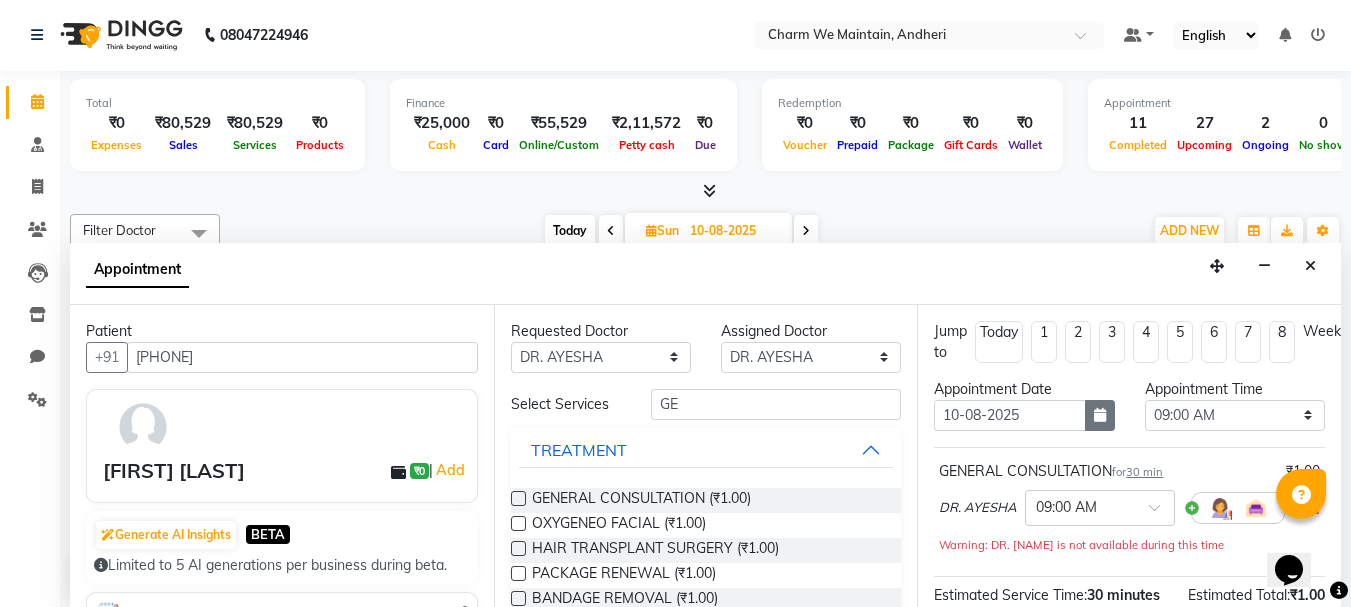 click at bounding box center [1100, 415] 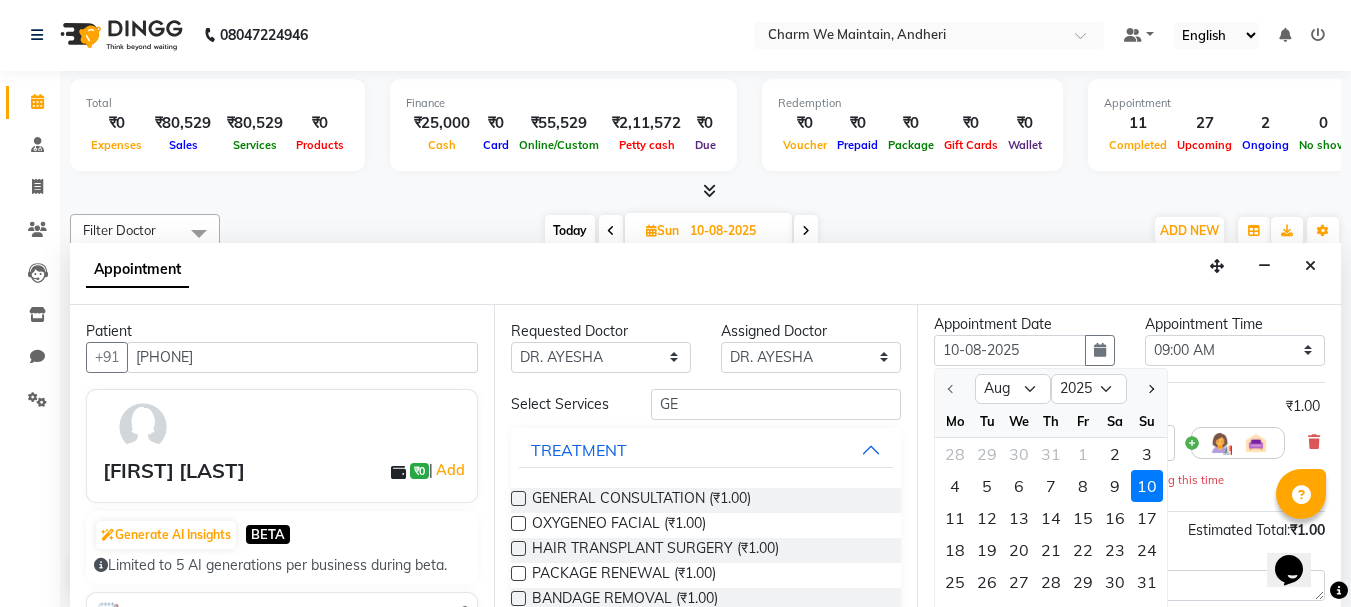 scroll, scrollTop: 100, scrollLeft: 0, axis: vertical 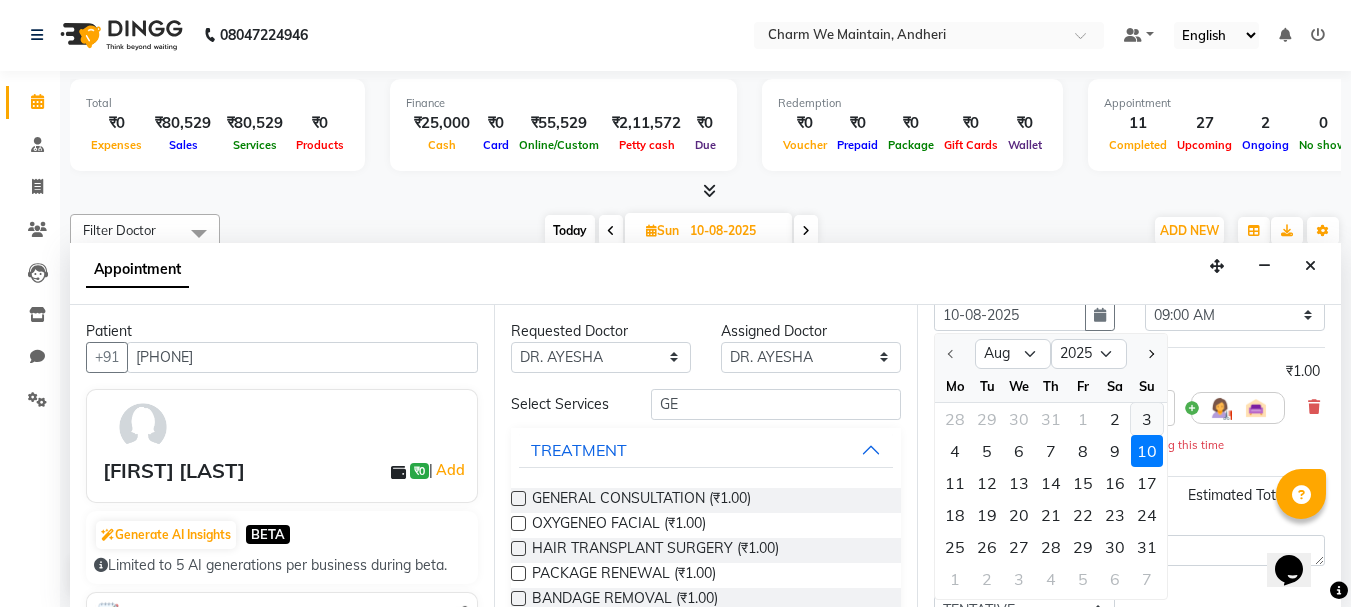 click on "3" at bounding box center (1147, 419) 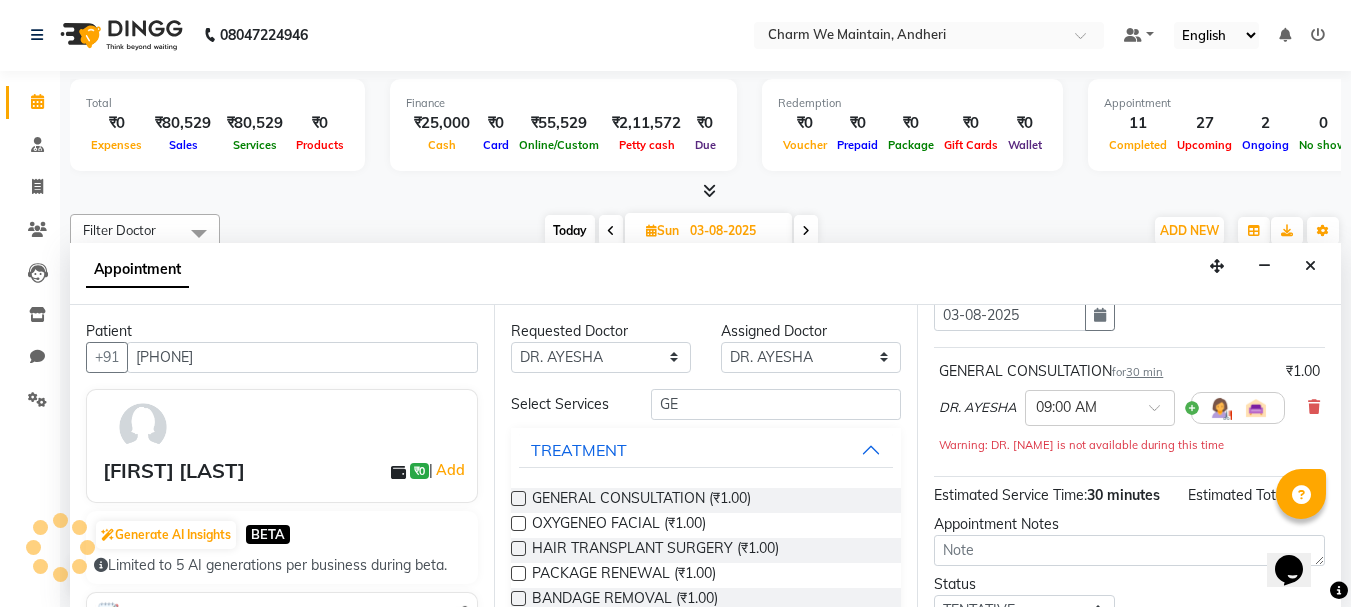 scroll, scrollTop: 1055, scrollLeft: 0, axis: vertical 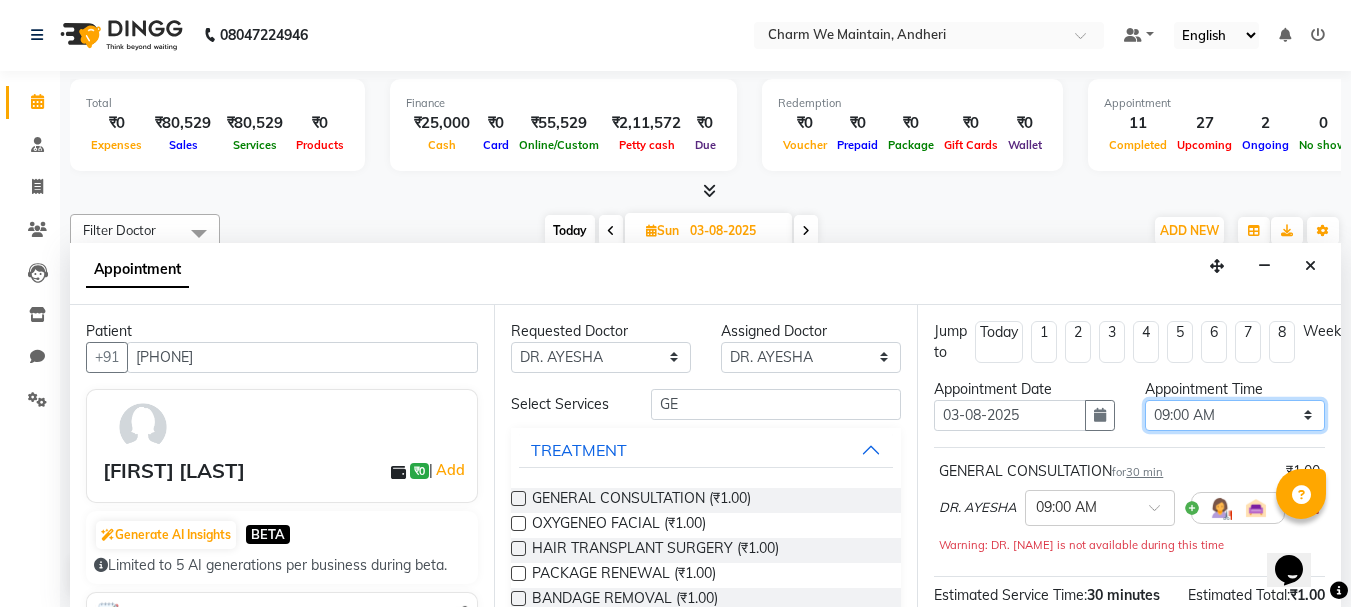 click on "Select 09:00 AM 09:15 AM 09:30 AM 09:45 AM 10:00 AM 10:15 AM 10:30 AM 10:45 AM 11:00 AM 11:15 AM 11:30 AM 11:45 AM 12:00 PM 12:15 PM 12:30 PM 12:45 PM 01:00 PM 01:15 PM 01:30 PM 01:45 PM 02:00 PM 02:15 PM 02:30 PM 02:45 PM 03:00 PM 03:15 PM 03:30 PM 03:45 PM 04:00 PM 04:15 PM 04:30 PM 04:45 PM 05:00 PM 05:15 PM 05:30 PM 05:45 PM 06:00 PM 06:15 PM 06:30 PM 06:45 PM 07:00 PM 07:15 PM 07:30 PM 07:45 PM 08:00 PM 08:15 PM 08:30 PM 08:45 PM 09:00 PM 09:15 PM 09:30 PM 09:45 PM 10:00 PM" at bounding box center (1235, 415) 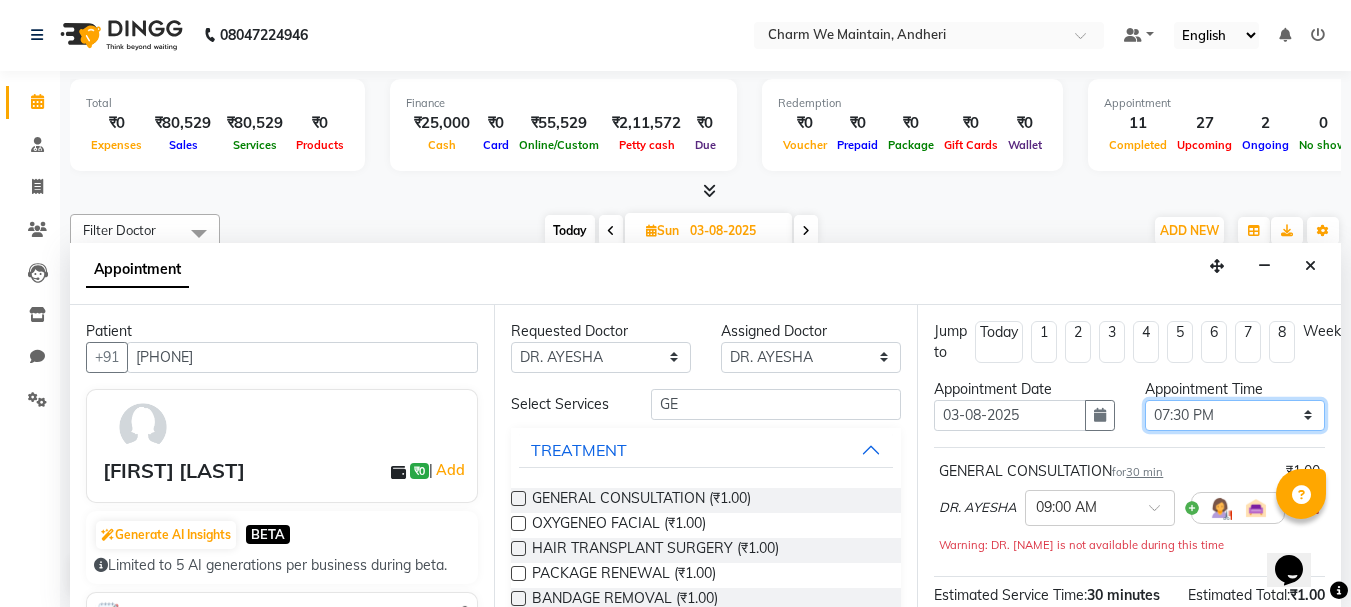 click on "Select 09:00 AM 09:15 AM 09:30 AM 09:45 AM 10:00 AM 10:15 AM 10:30 AM 10:45 AM 11:00 AM 11:15 AM 11:30 AM 11:45 AM 12:00 PM 12:15 PM 12:30 PM 12:45 PM 01:00 PM 01:15 PM 01:30 PM 01:45 PM 02:00 PM 02:15 PM 02:30 PM 02:45 PM 03:00 PM 03:15 PM 03:30 PM 03:45 PM 04:00 PM 04:15 PM 04:30 PM 04:45 PM 05:00 PM 05:15 PM 05:30 PM 05:45 PM 06:00 PM 06:15 PM 06:30 PM 06:45 PM 07:00 PM 07:15 PM 07:30 PM 07:45 PM 08:00 PM 08:15 PM 08:30 PM 08:45 PM 09:00 PM 09:15 PM 09:30 PM 09:45 PM 10:00 PM" at bounding box center [1235, 415] 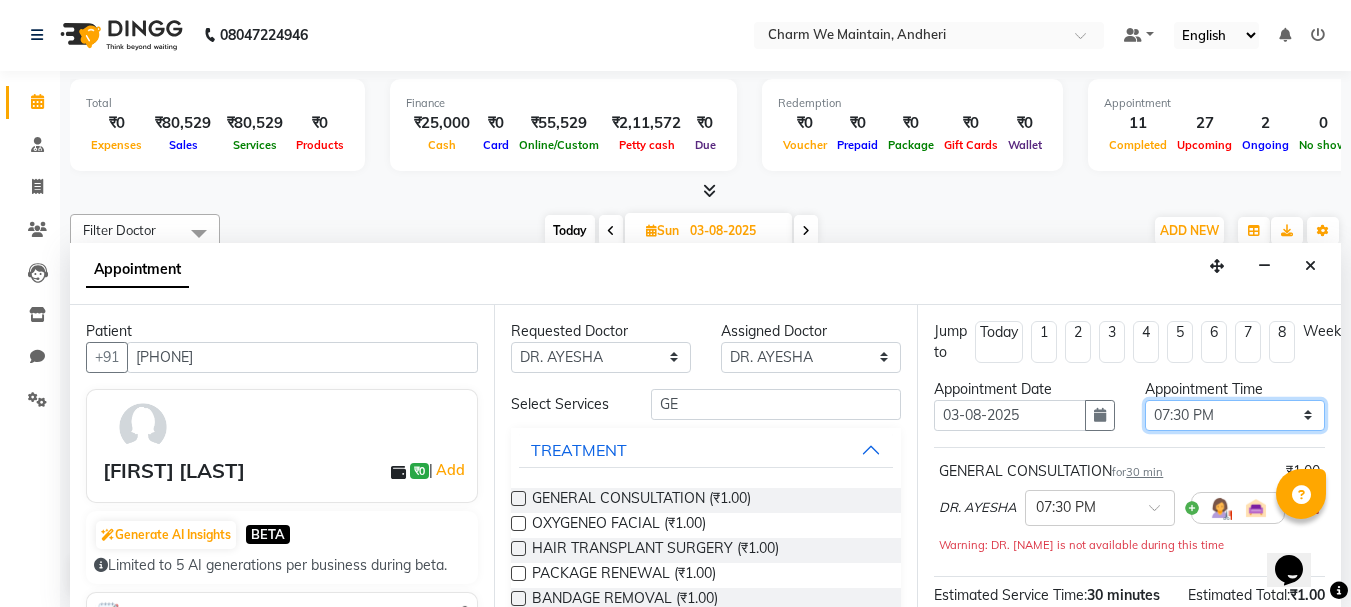 scroll, scrollTop: 281, scrollLeft: 0, axis: vertical 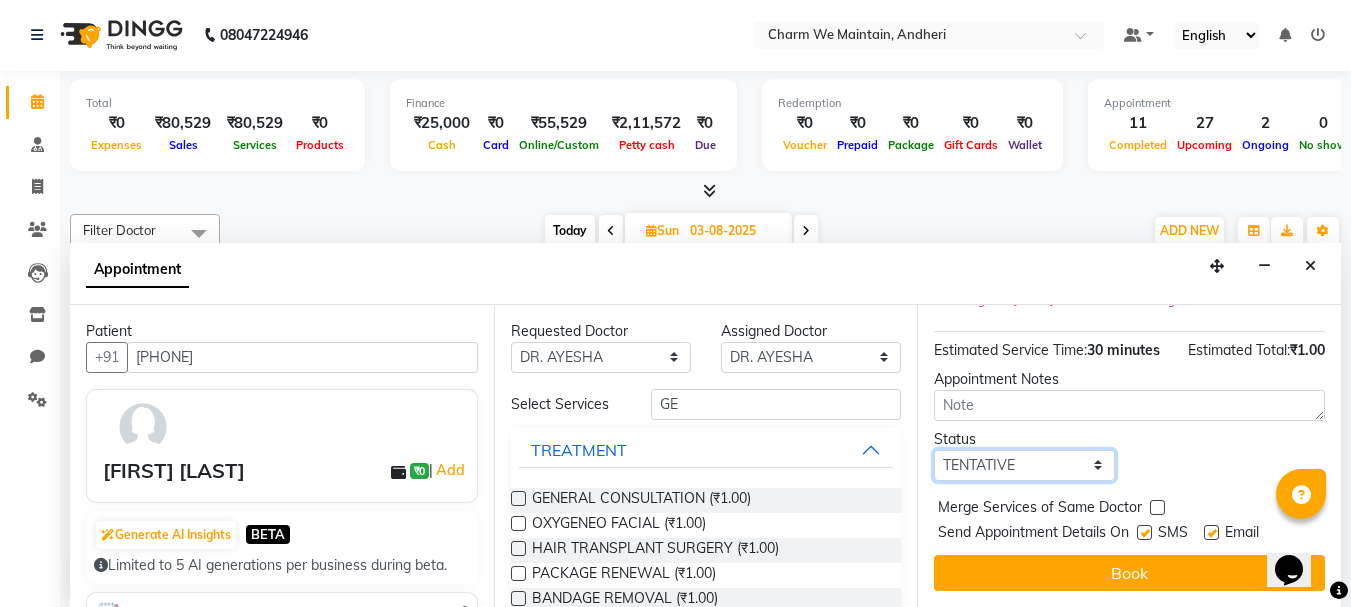 click on "Select TENTATIVE CONFIRM UPCOMING" at bounding box center (1024, 465) 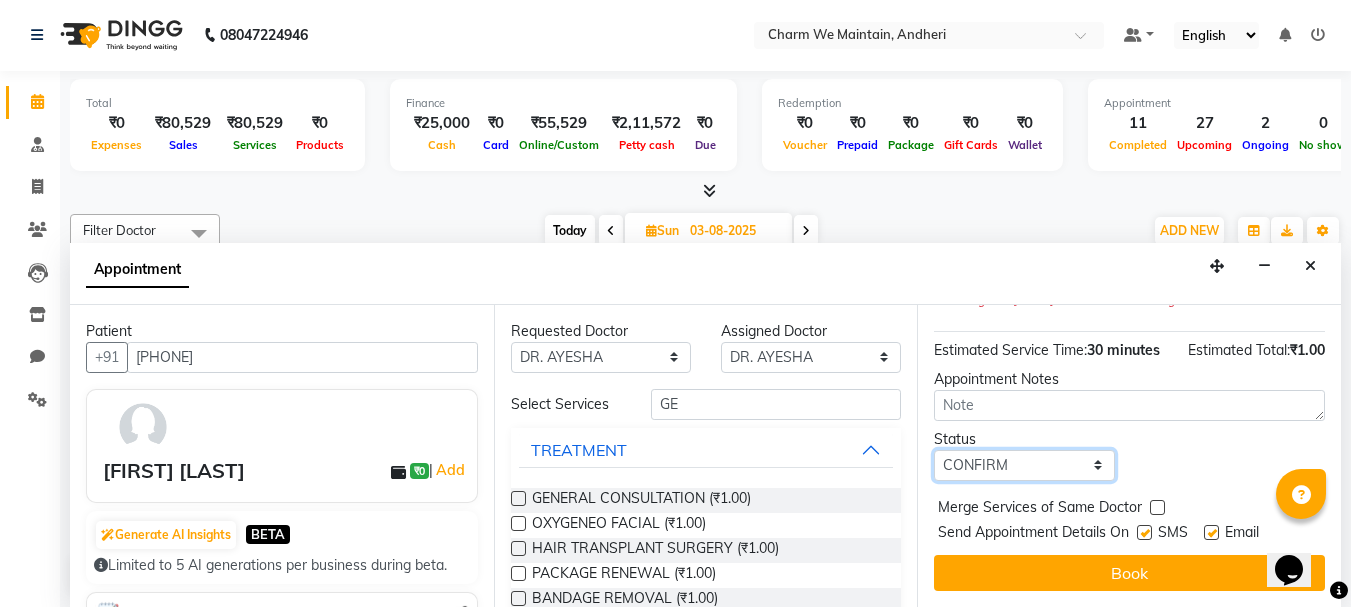 click on "Select TENTATIVE CONFIRM UPCOMING" at bounding box center [1024, 465] 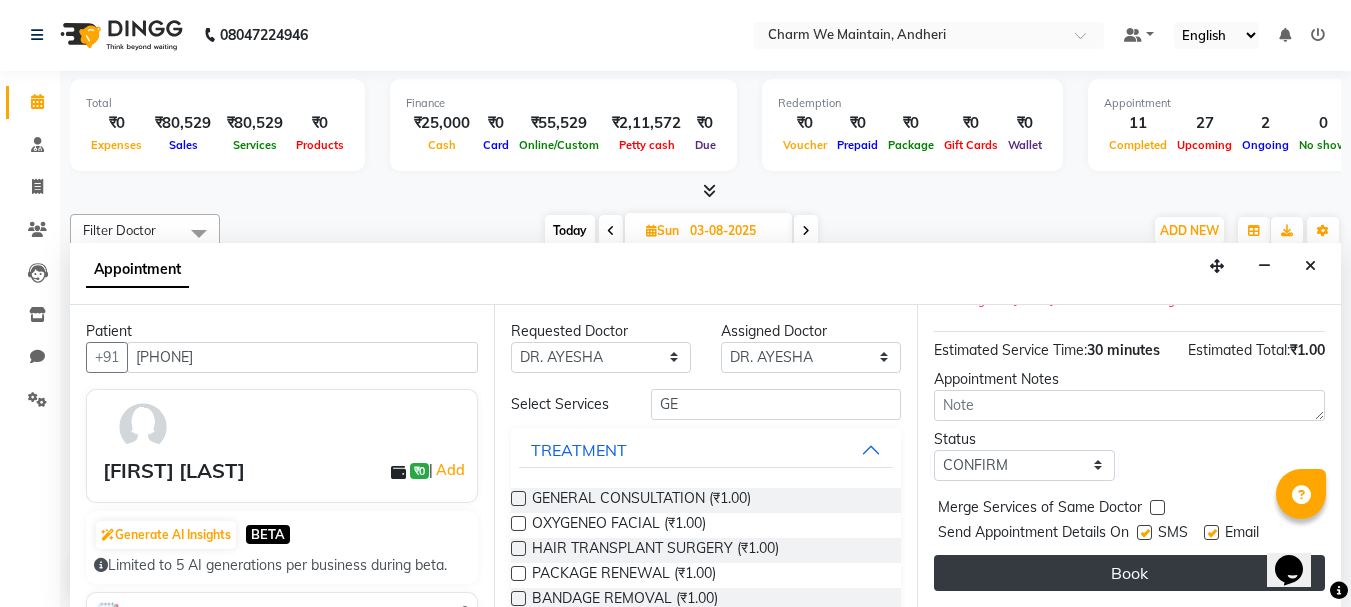 click on "Book" at bounding box center [1129, 573] 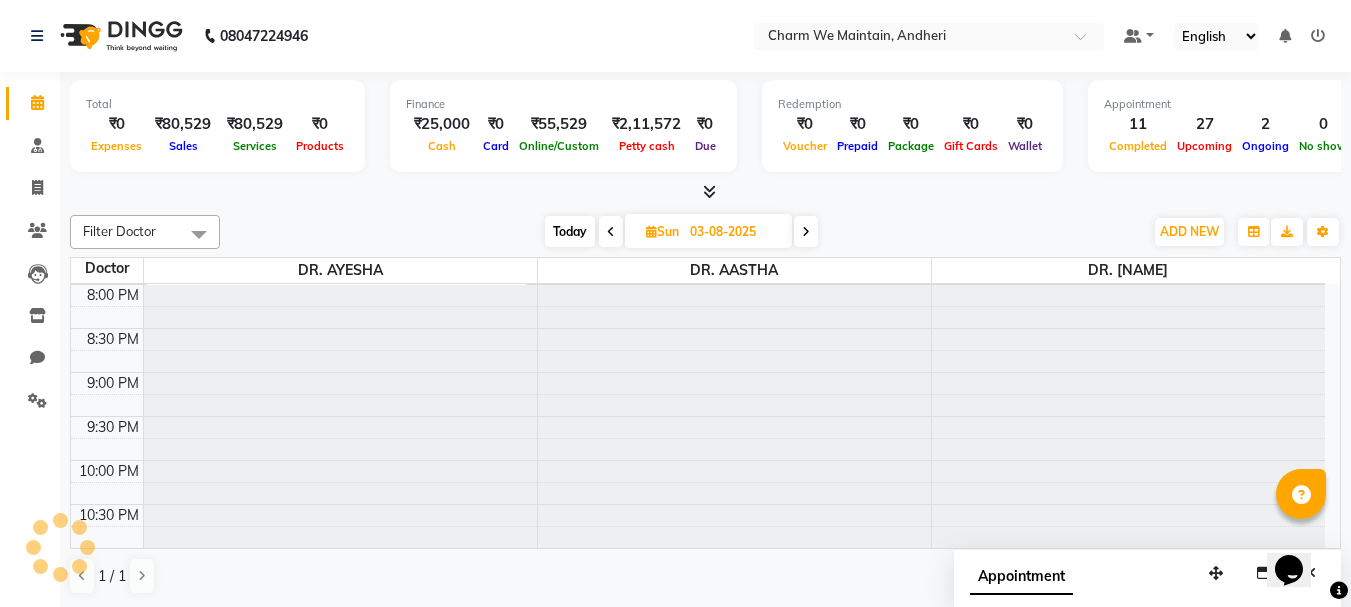 scroll, scrollTop: 1, scrollLeft: 0, axis: vertical 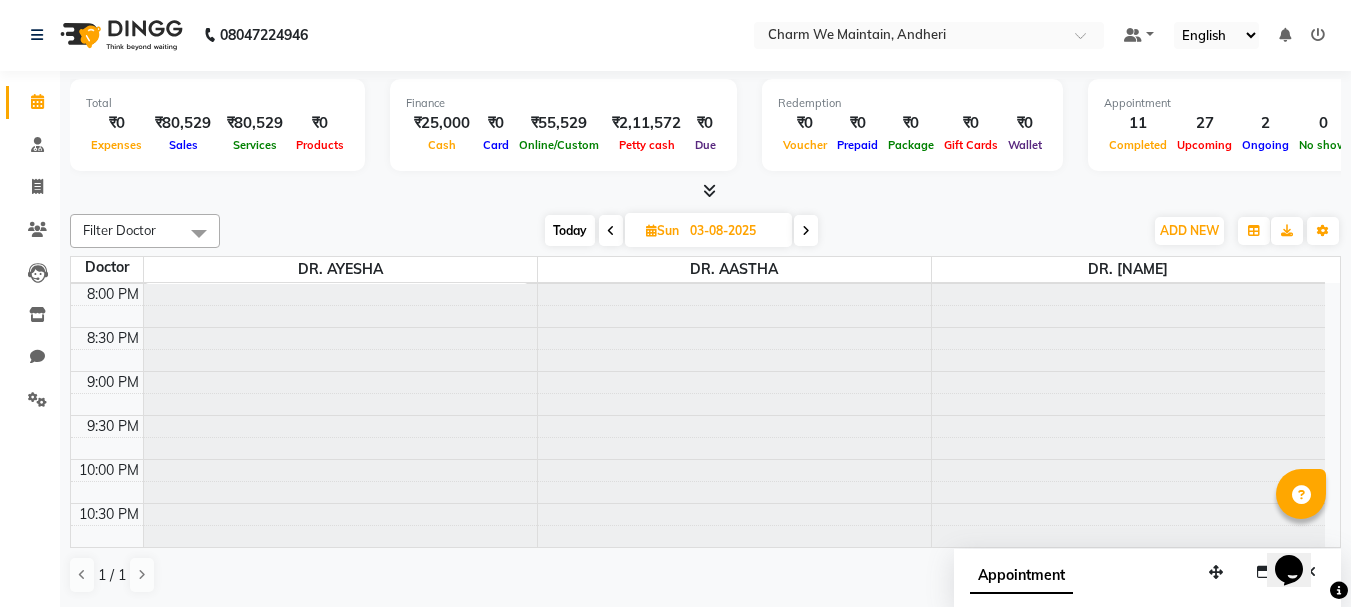 drag, startPoint x: 205, startPoint y: 252, endPoint x: 205, endPoint y: 235, distance: 17 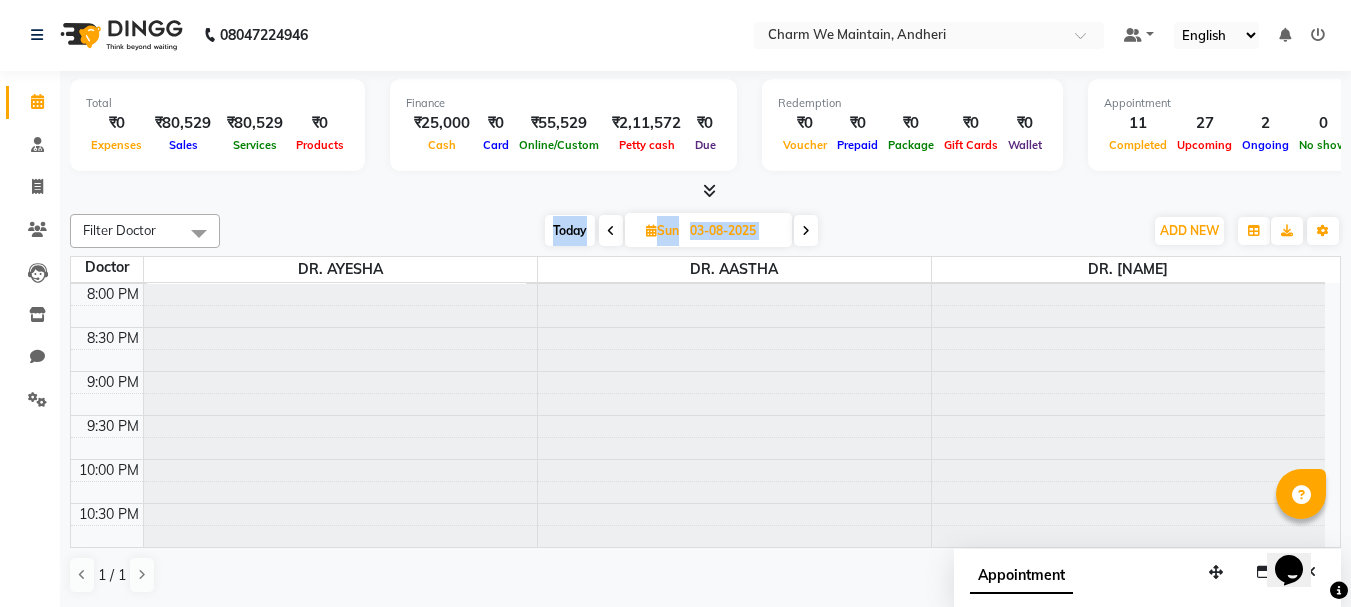 click at bounding box center [199, 233] 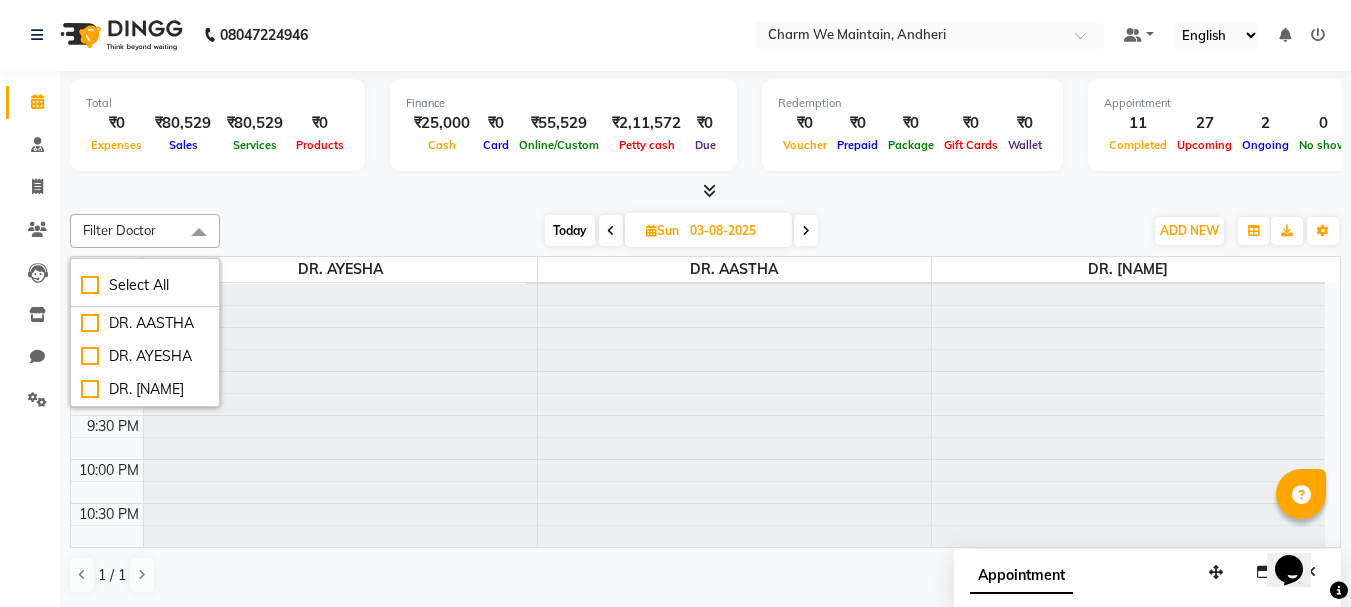 click on "Total  ₹0  Expenses ₹80,529  Sales ₹80,529  Services ₹0  Products" at bounding box center (217, 125) 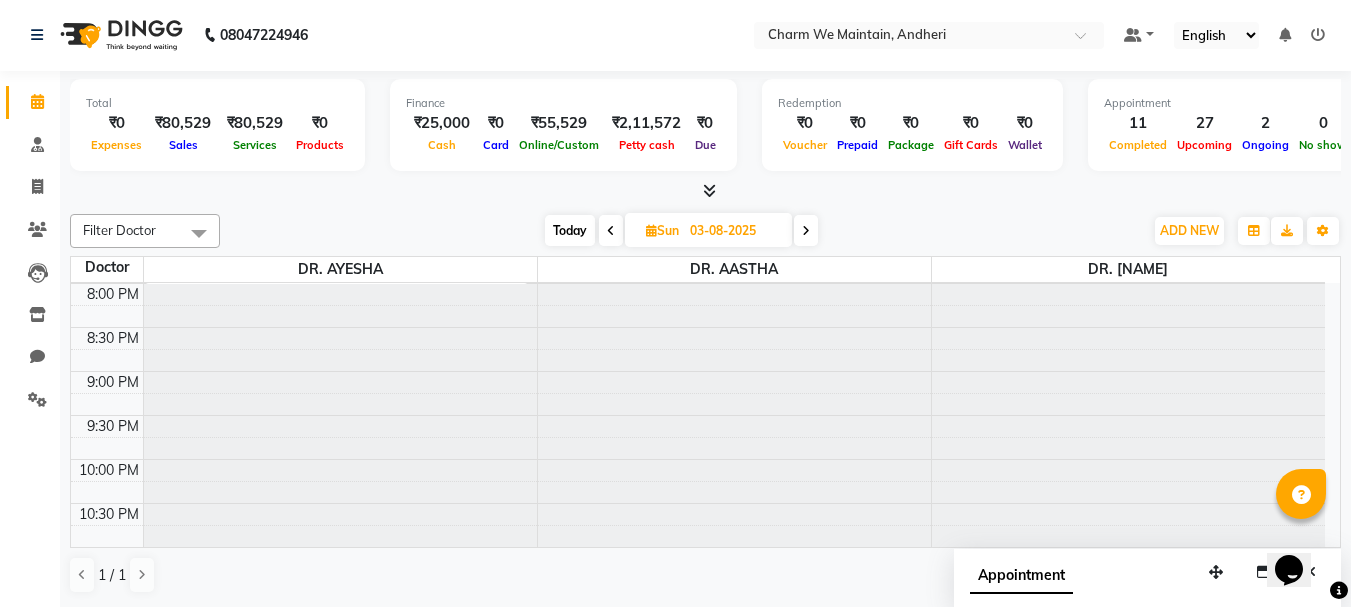 click at bounding box center (705, 191) 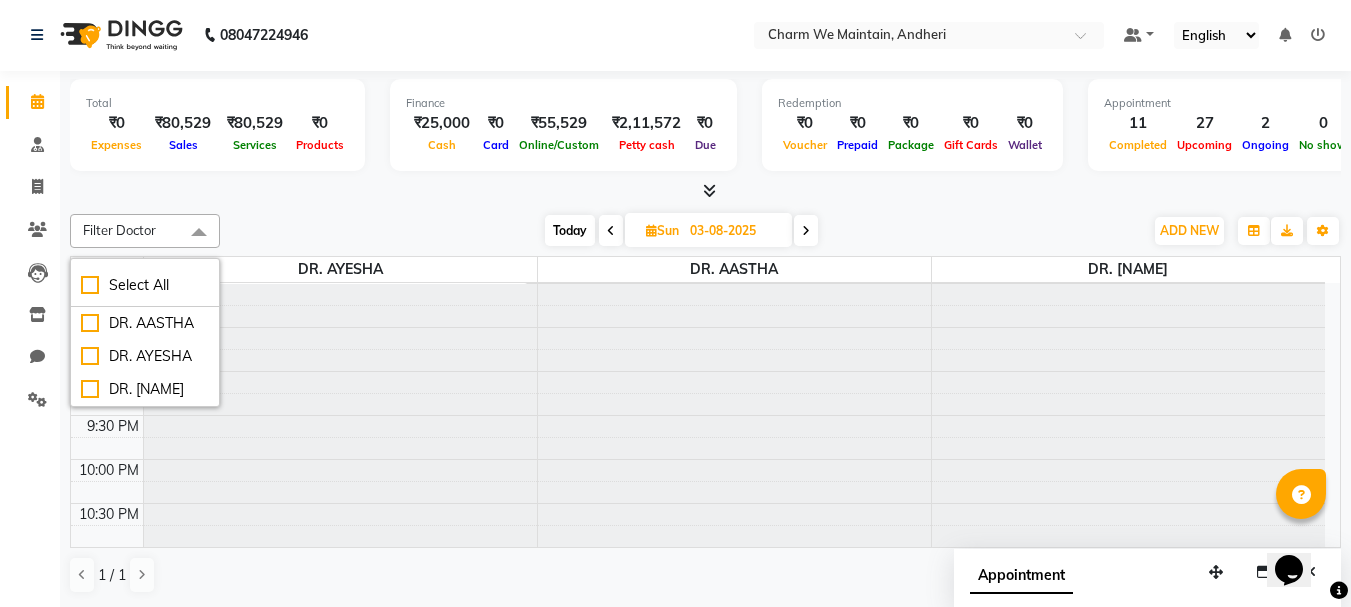 click on "Today  Sun 03-08-2025" at bounding box center [681, 231] 